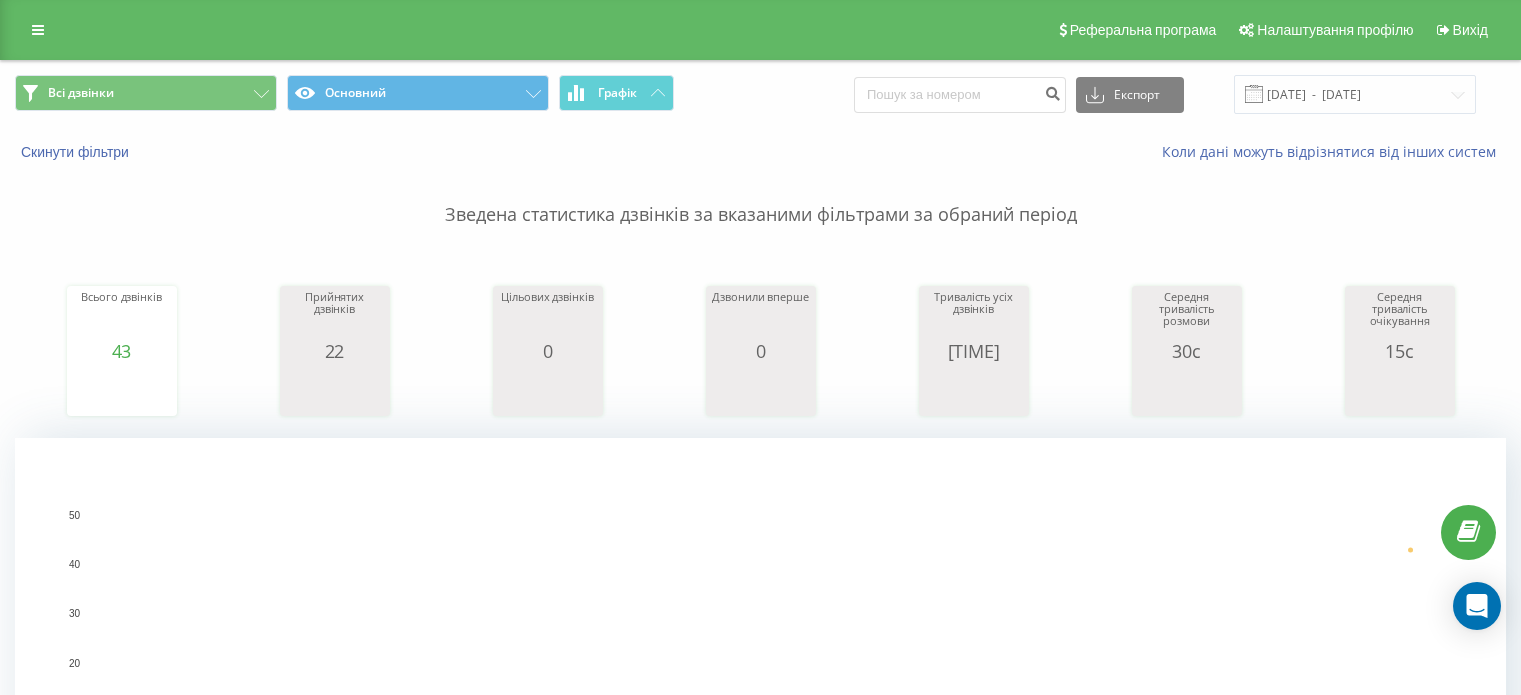 scroll, scrollTop: 0, scrollLeft: 0, axis: both 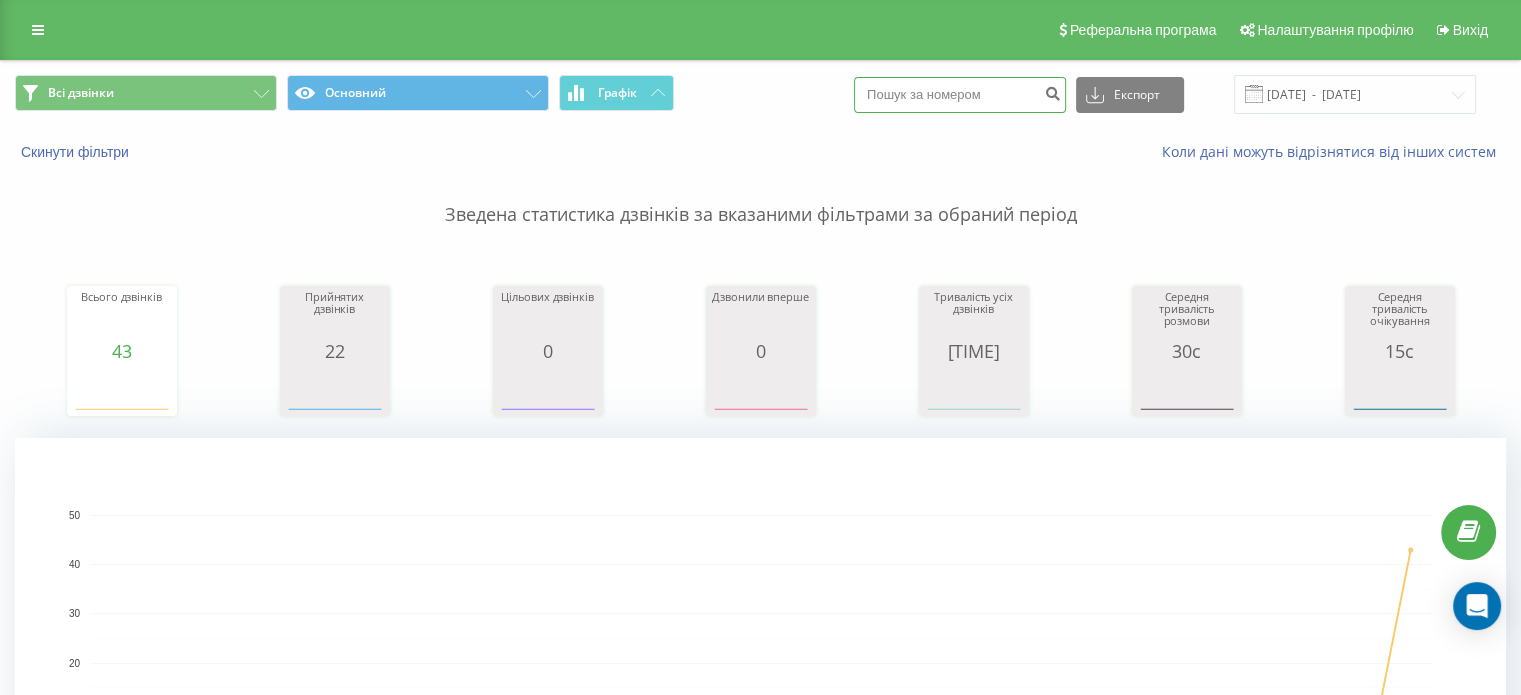 click at bounding box center (960, 95) 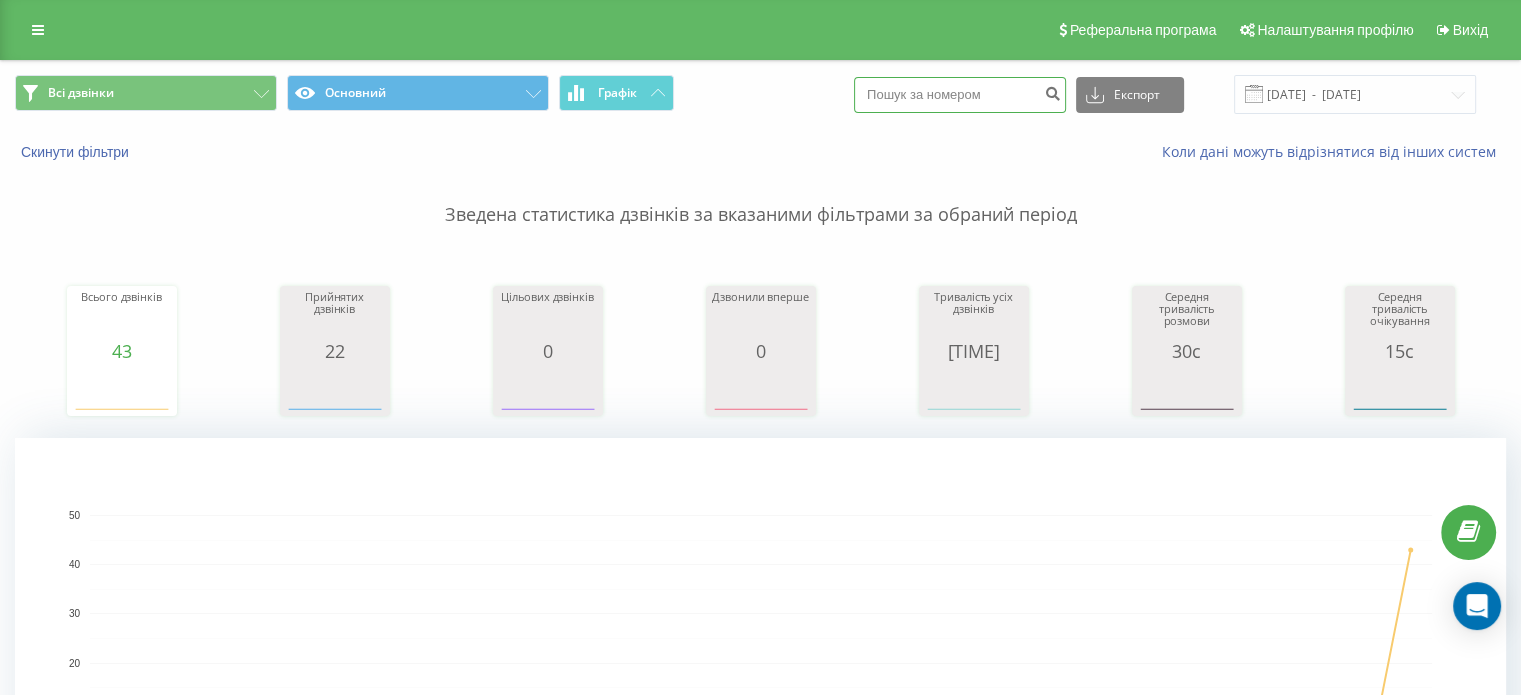 click at bounding box center [960, 95] 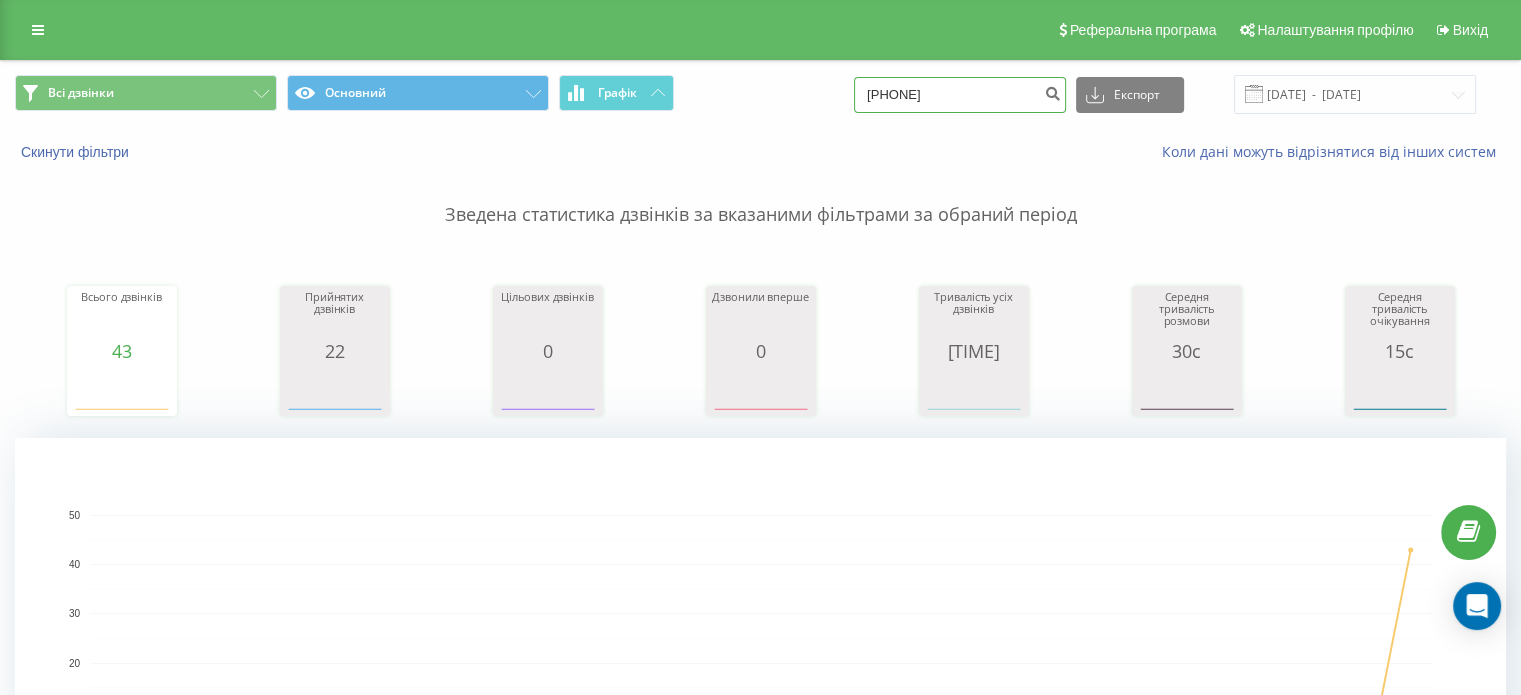 type on "0674963719" 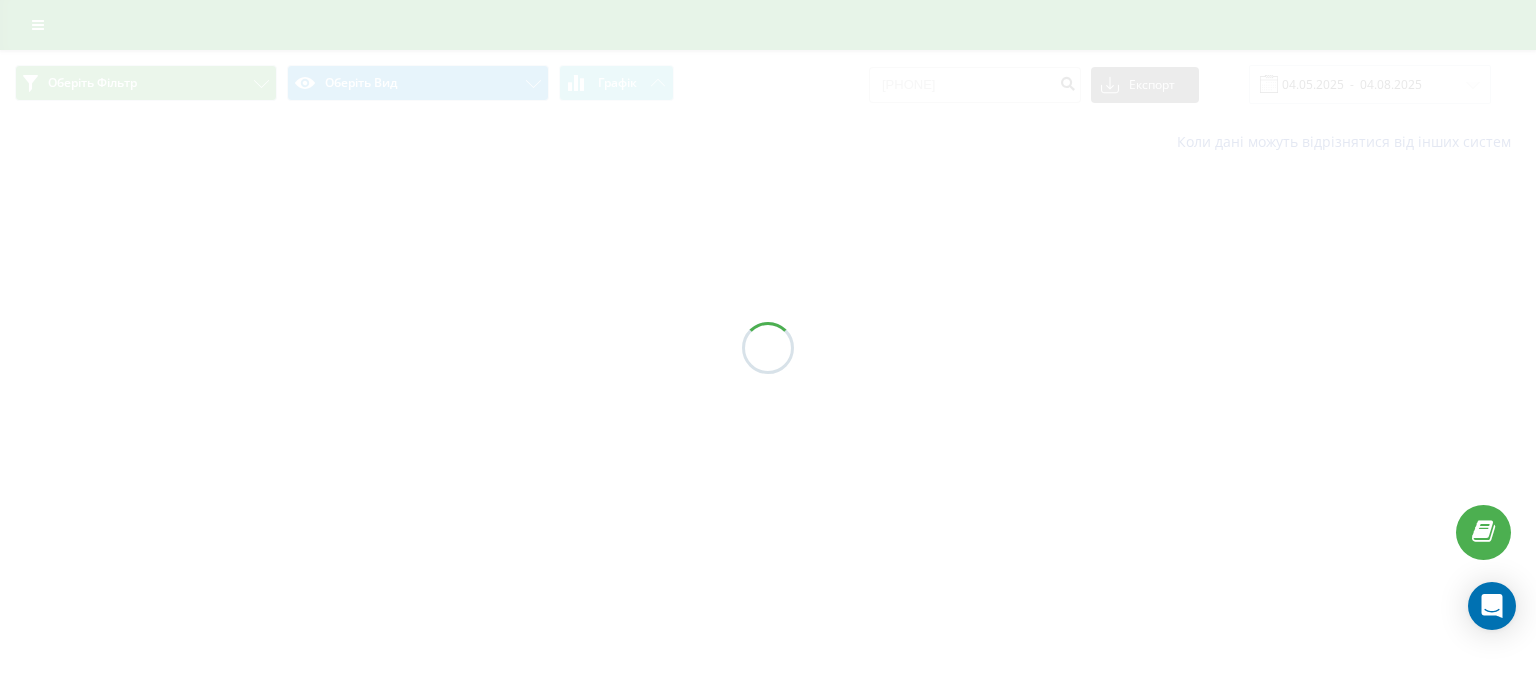scroll, scrollTop: 0, scrollLeft: 0, axis: both 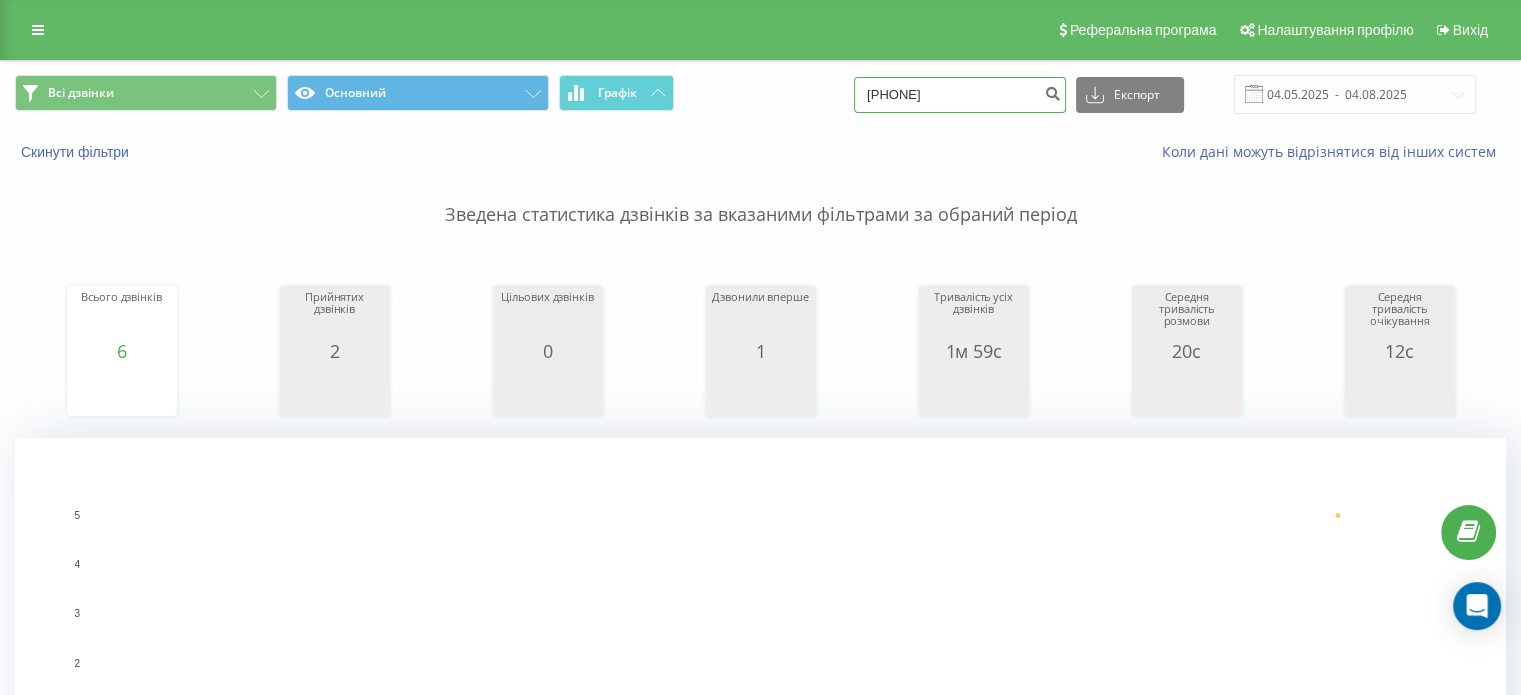 click on "[PHONE]" at bounding box center (960, 95) 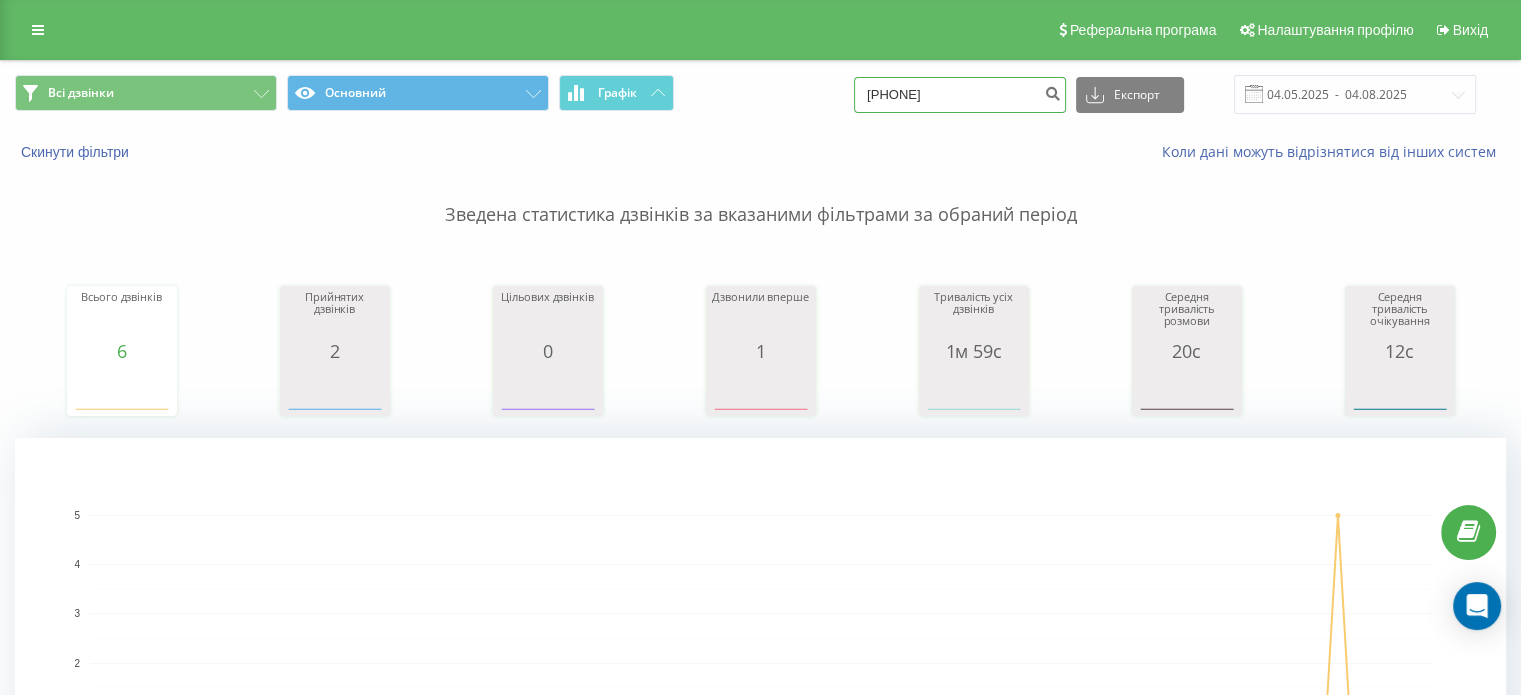 click on "0674963719" at bounding box center [960, 95] 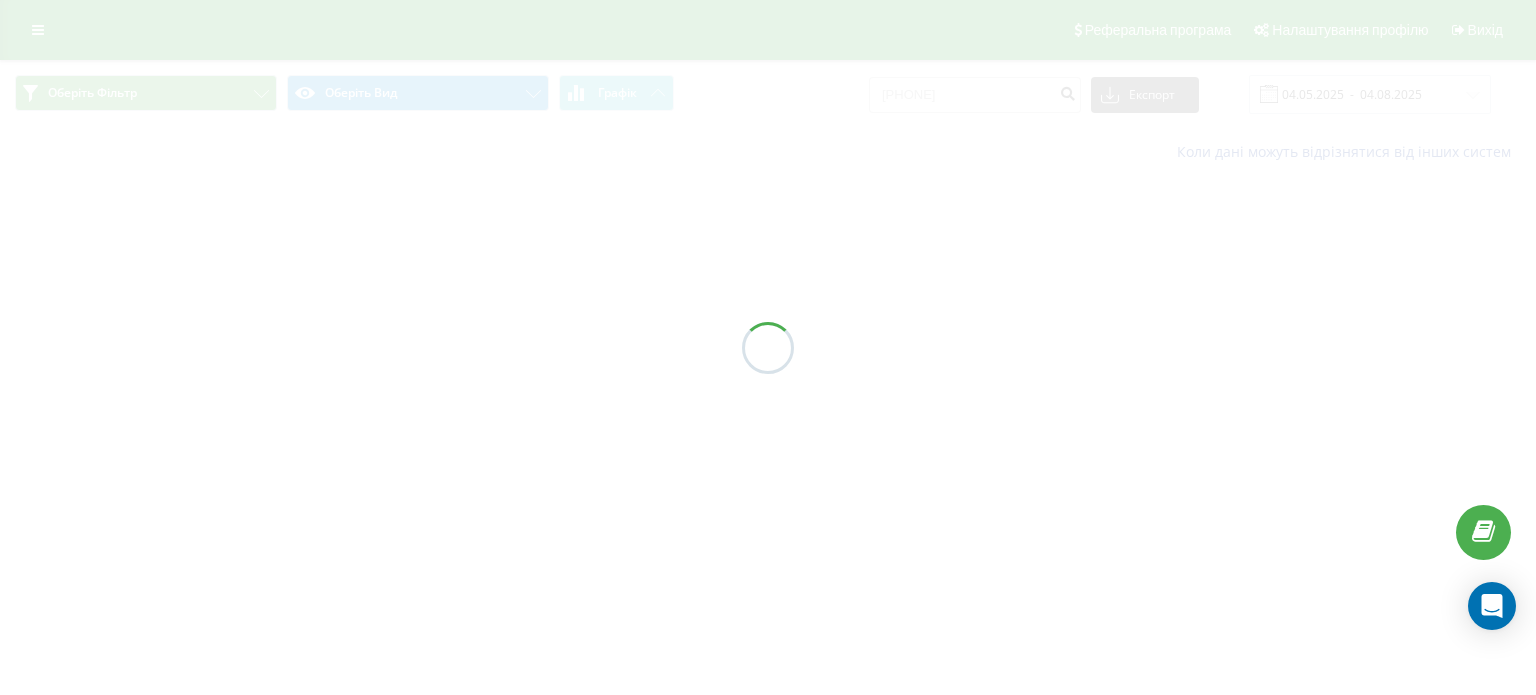 scroll, scrollTop: 0, scrollLeft: 0, axis: both 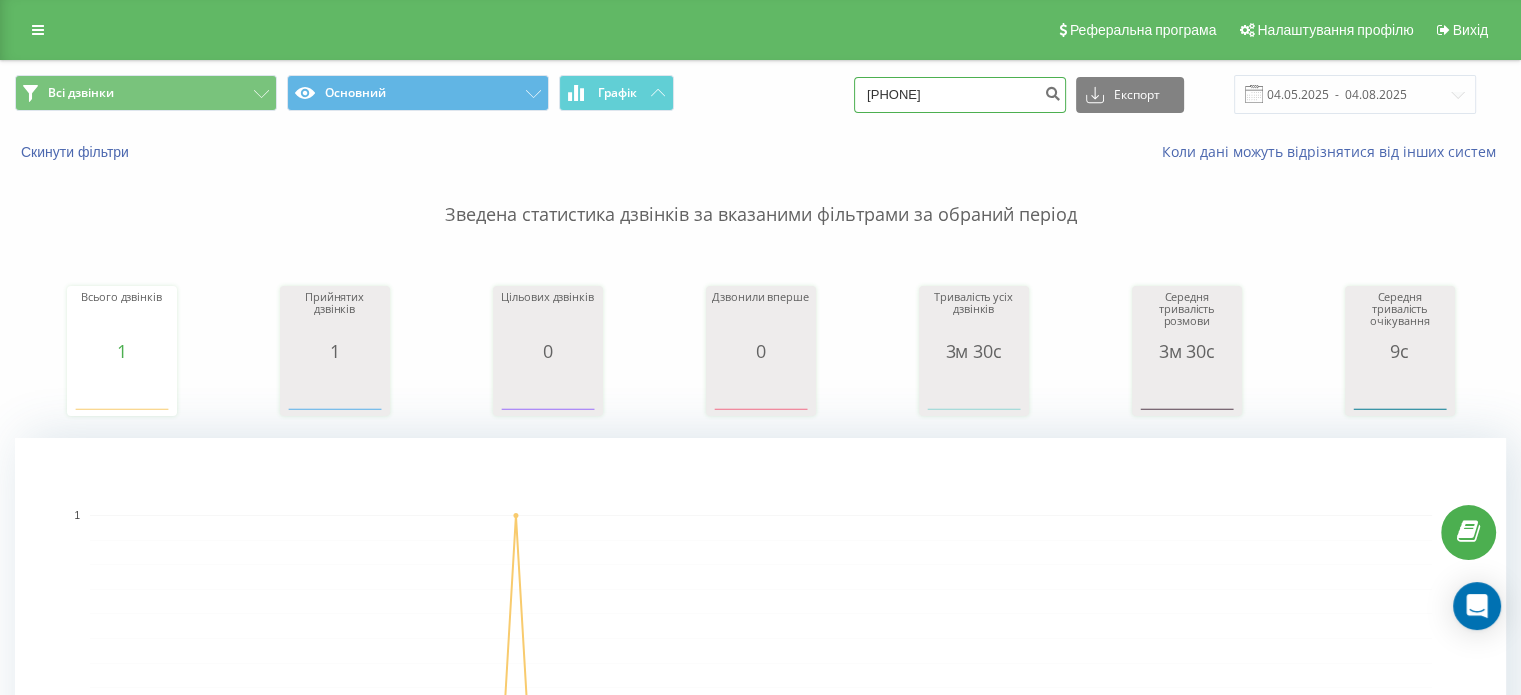 click on "0503176971" at bounding box center (960, 95) 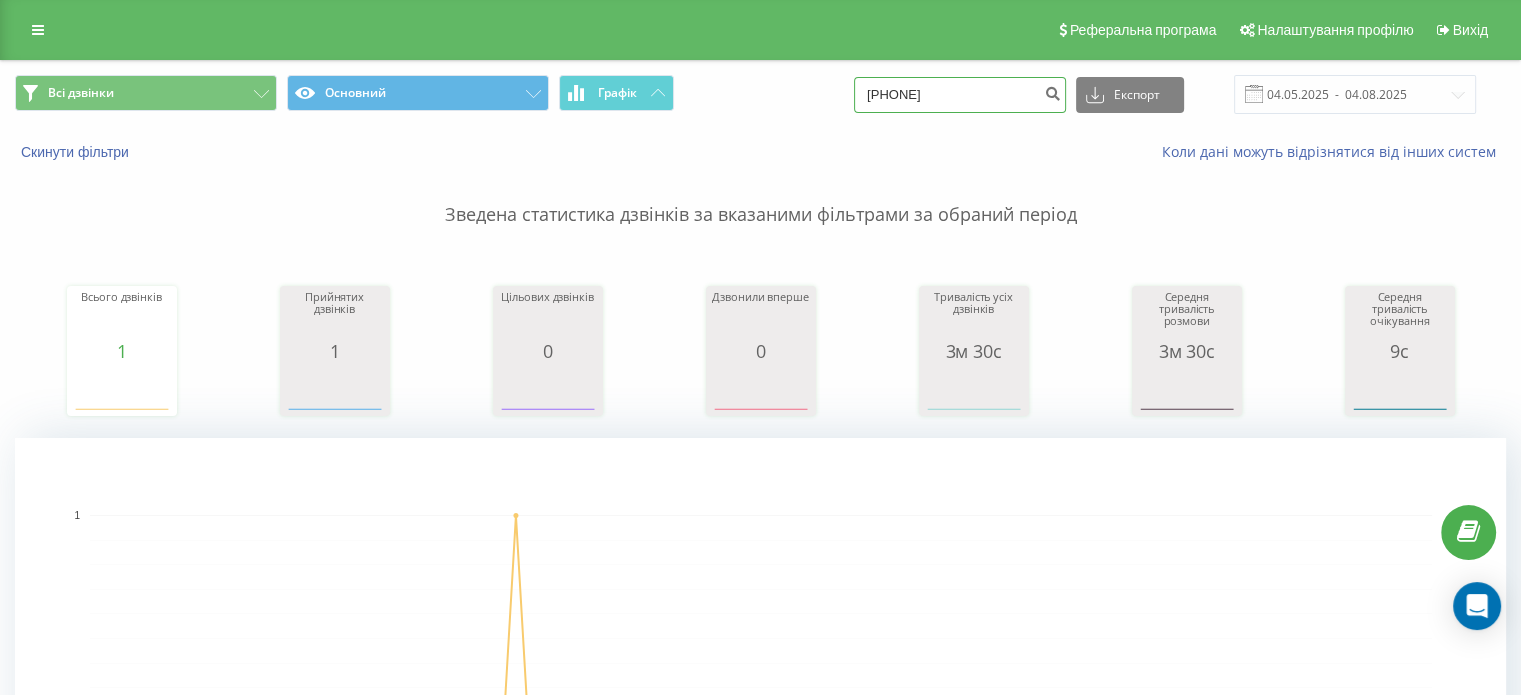 type on "0506553643" 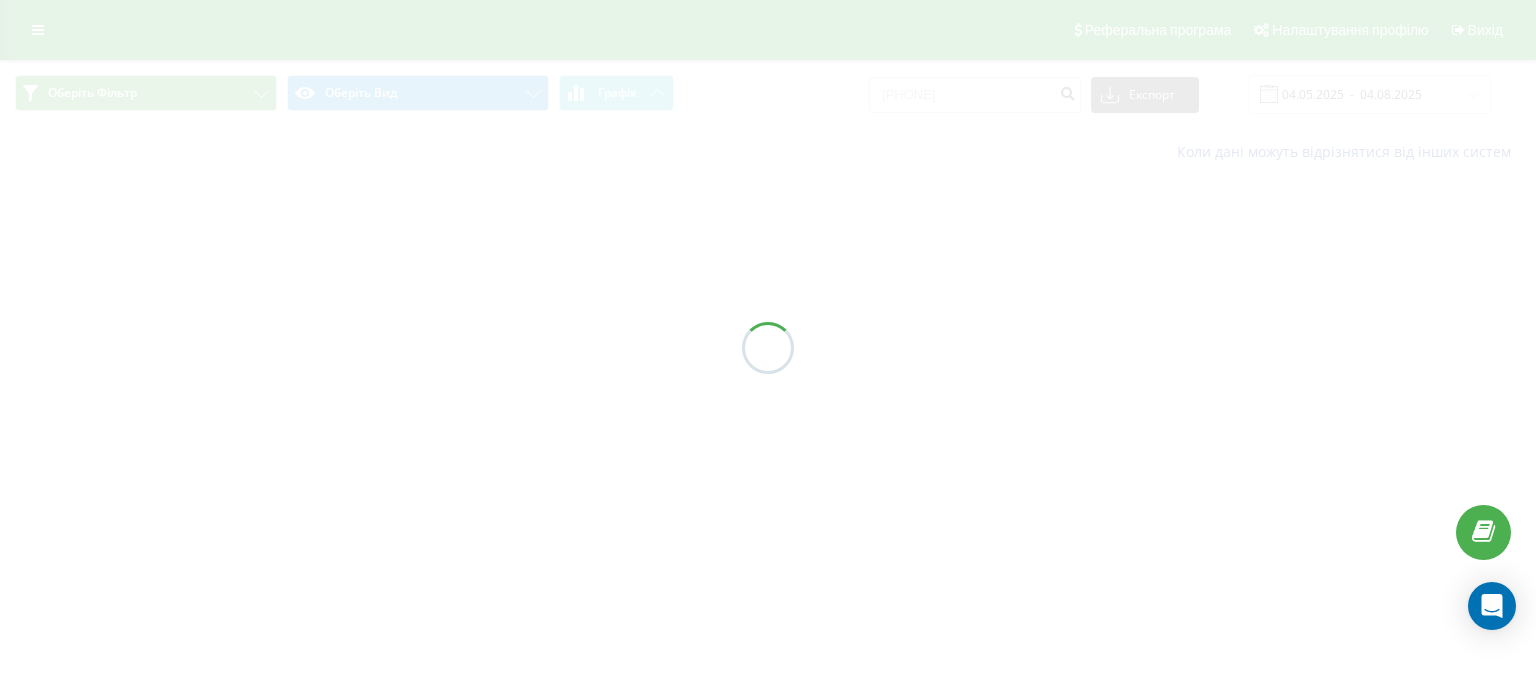 scroll, scrollTop: 0, scrollLeft: 0, axis: both 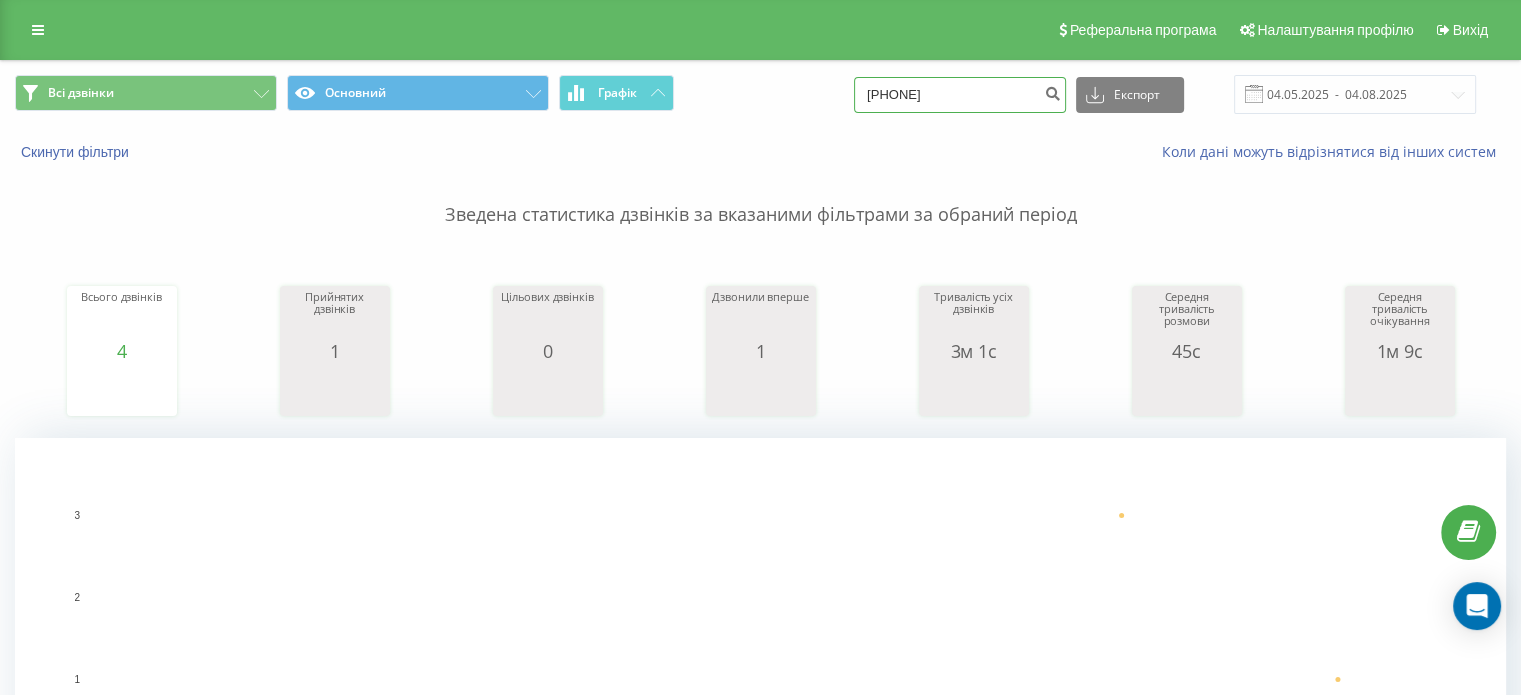 click on "0506553643" at bounding box center (960, 95) 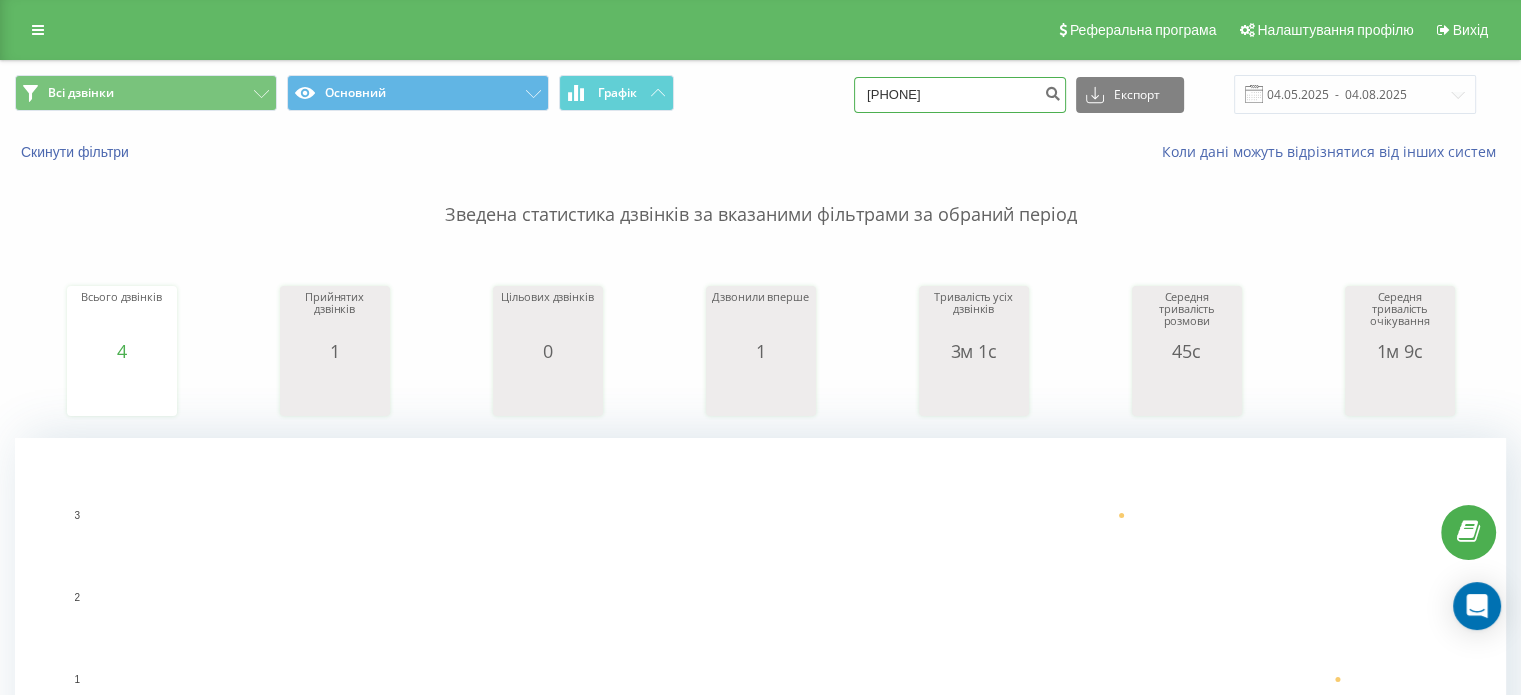 type on "0680128598" 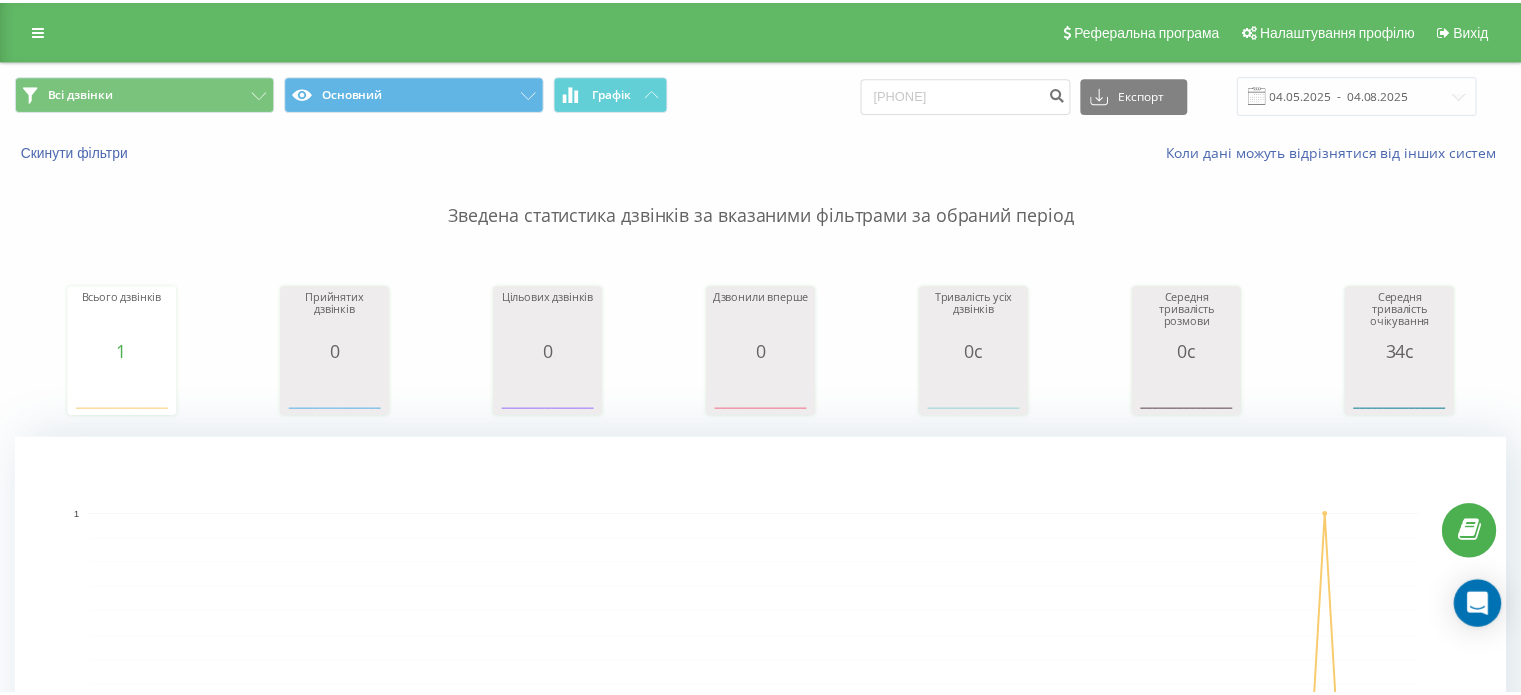 scroll, scrollTop: 0, scrollLeft: 0, axis: both 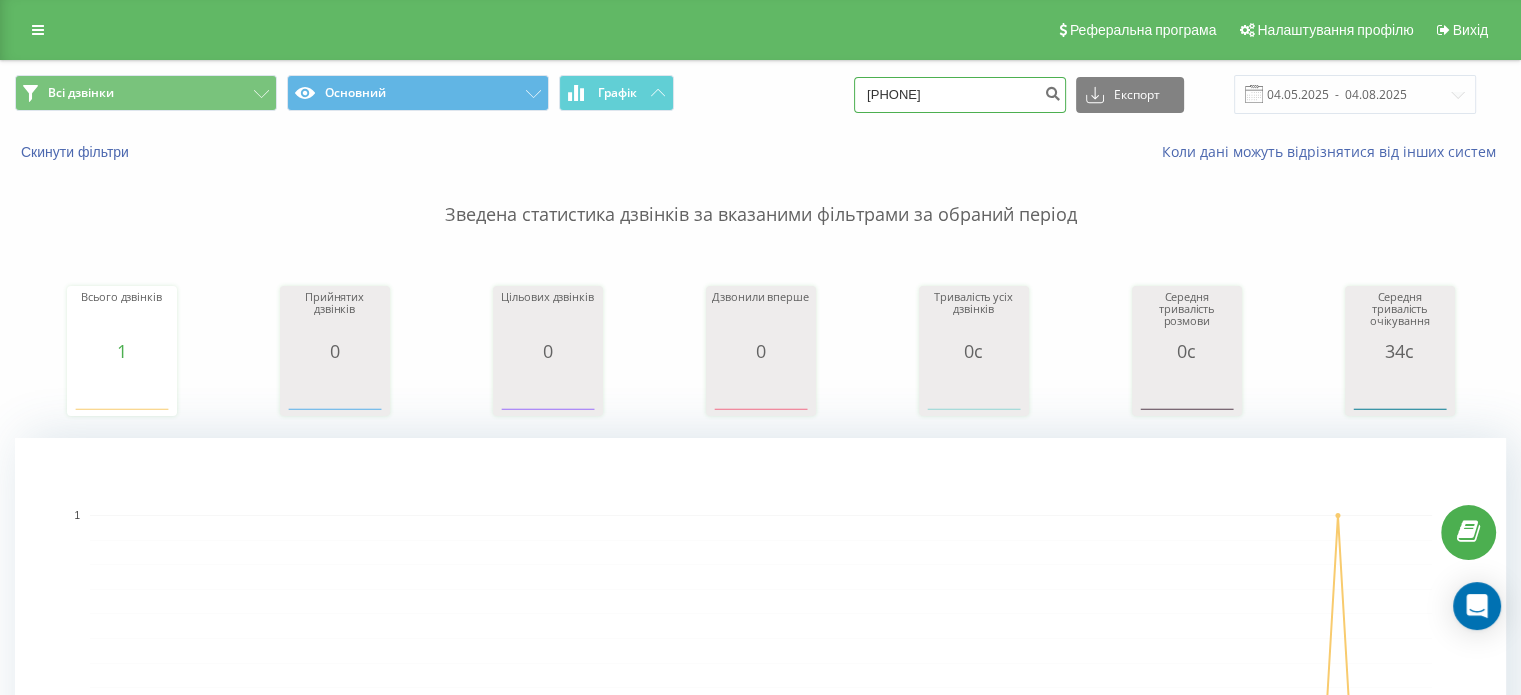 click on "0680128598" at bounding box center (960, 95) 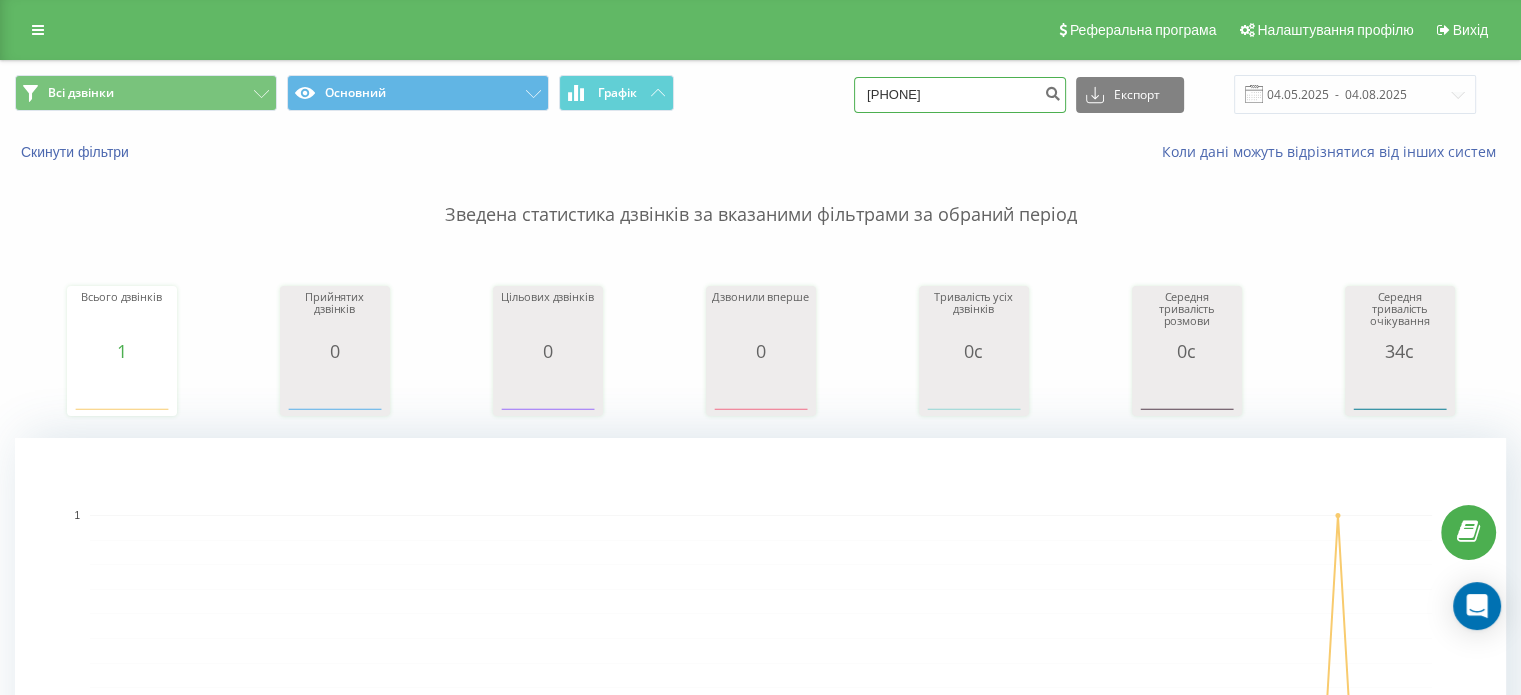 type on "0930669996" 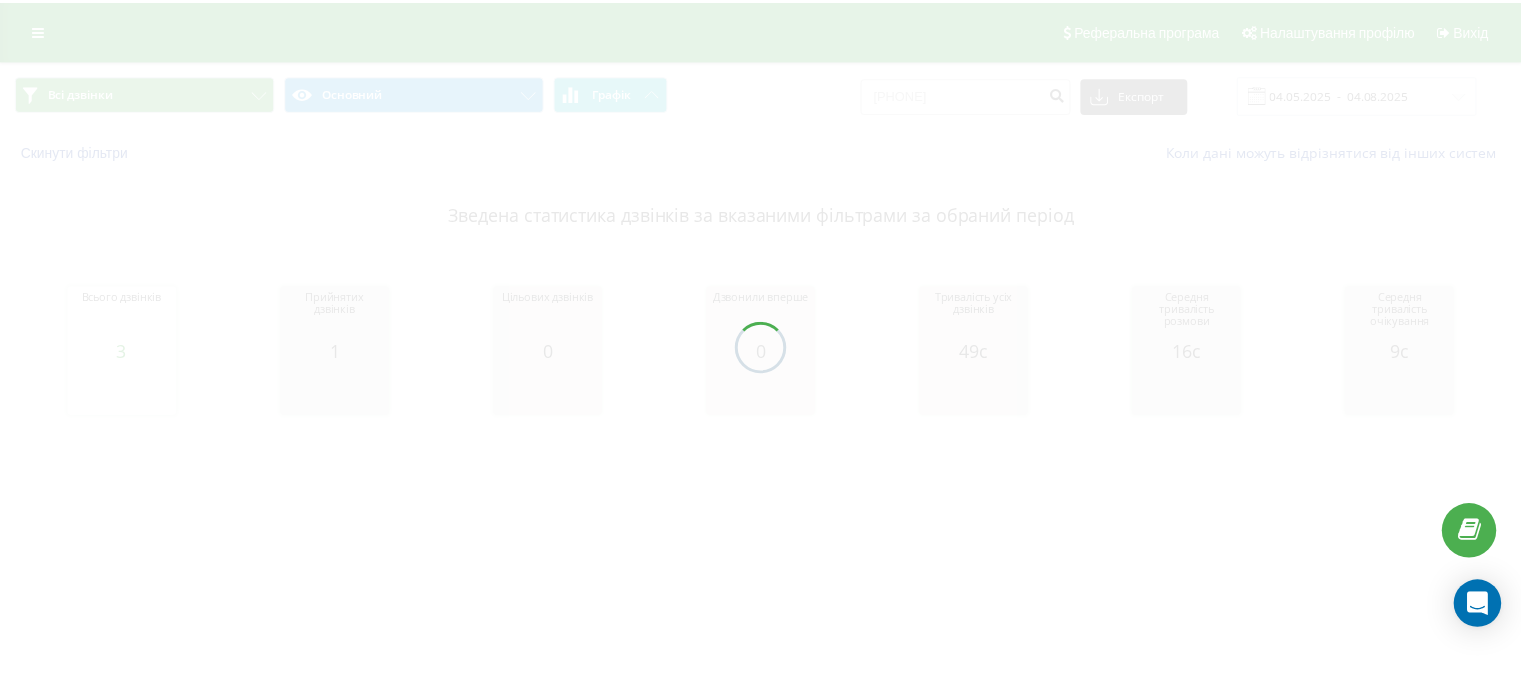 scroll, scrollTop: 0, scrollLeft: 0, axis: both 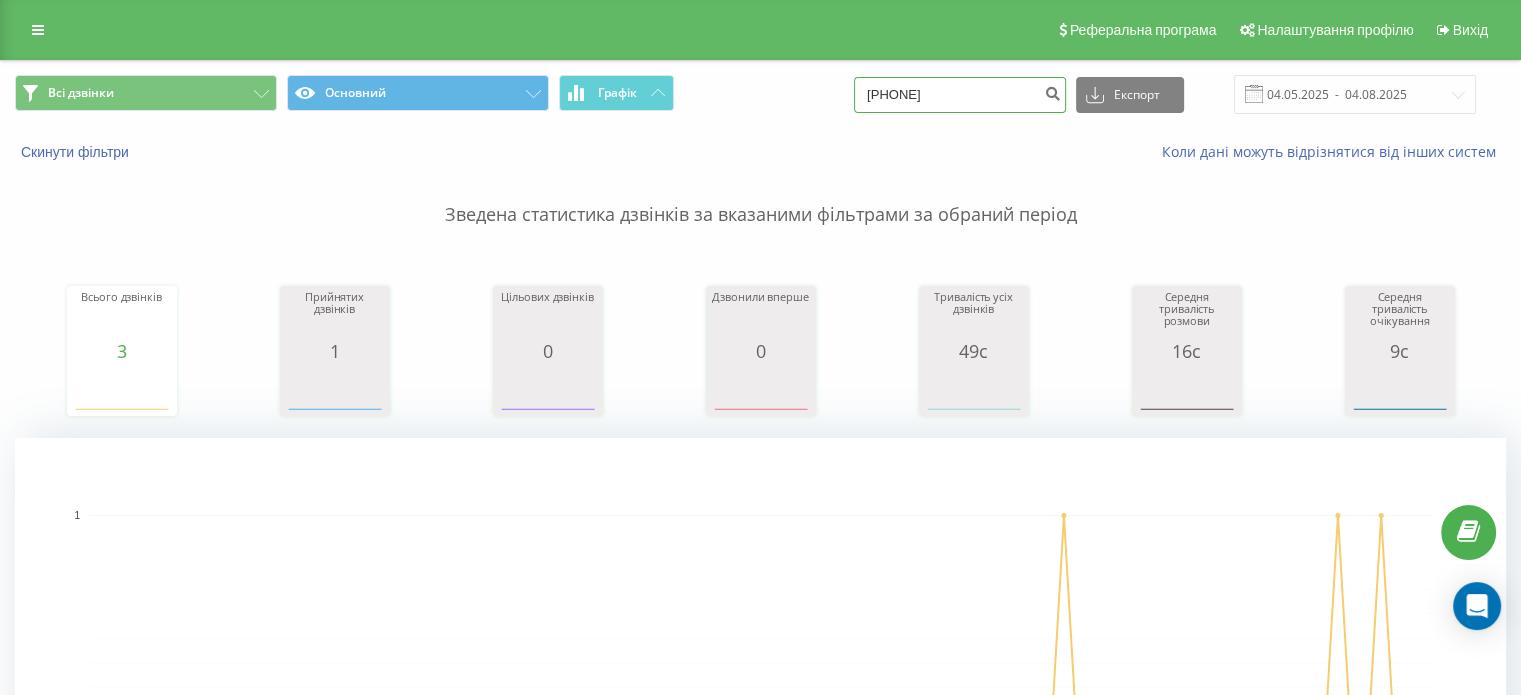 click on "0930669996" at bounding box center (960, 95) 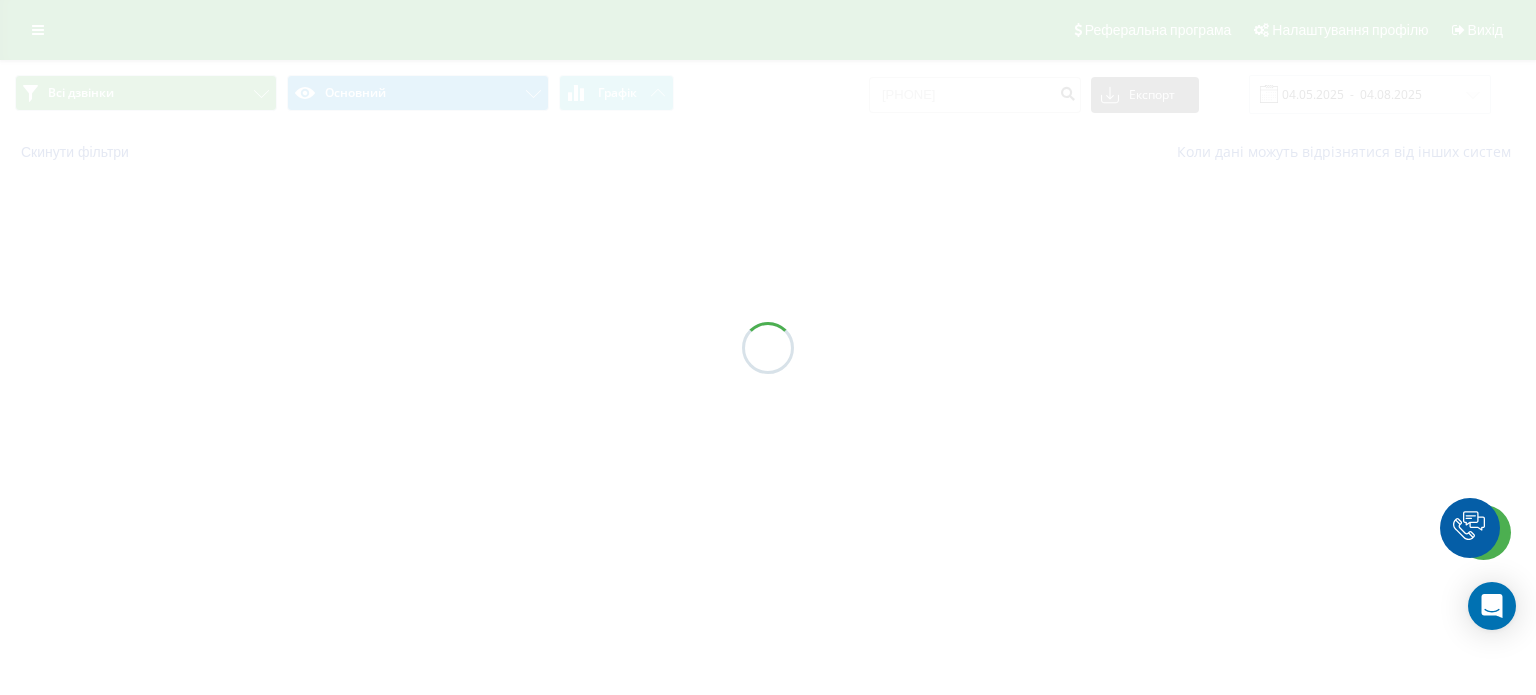 scroll, scrollTop: 0, scrollLeft: 0, axis: both 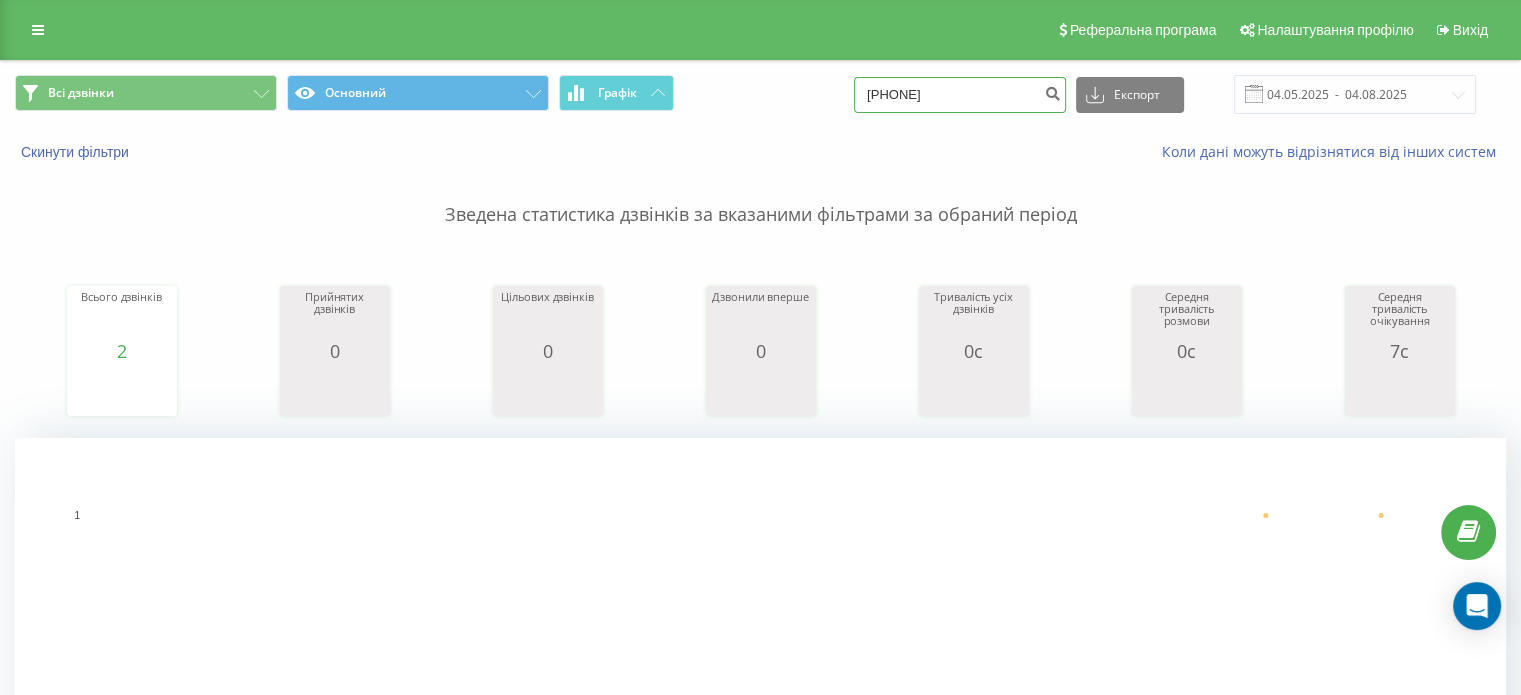 click on "[PHONE]" at bounding box center (960, 95) 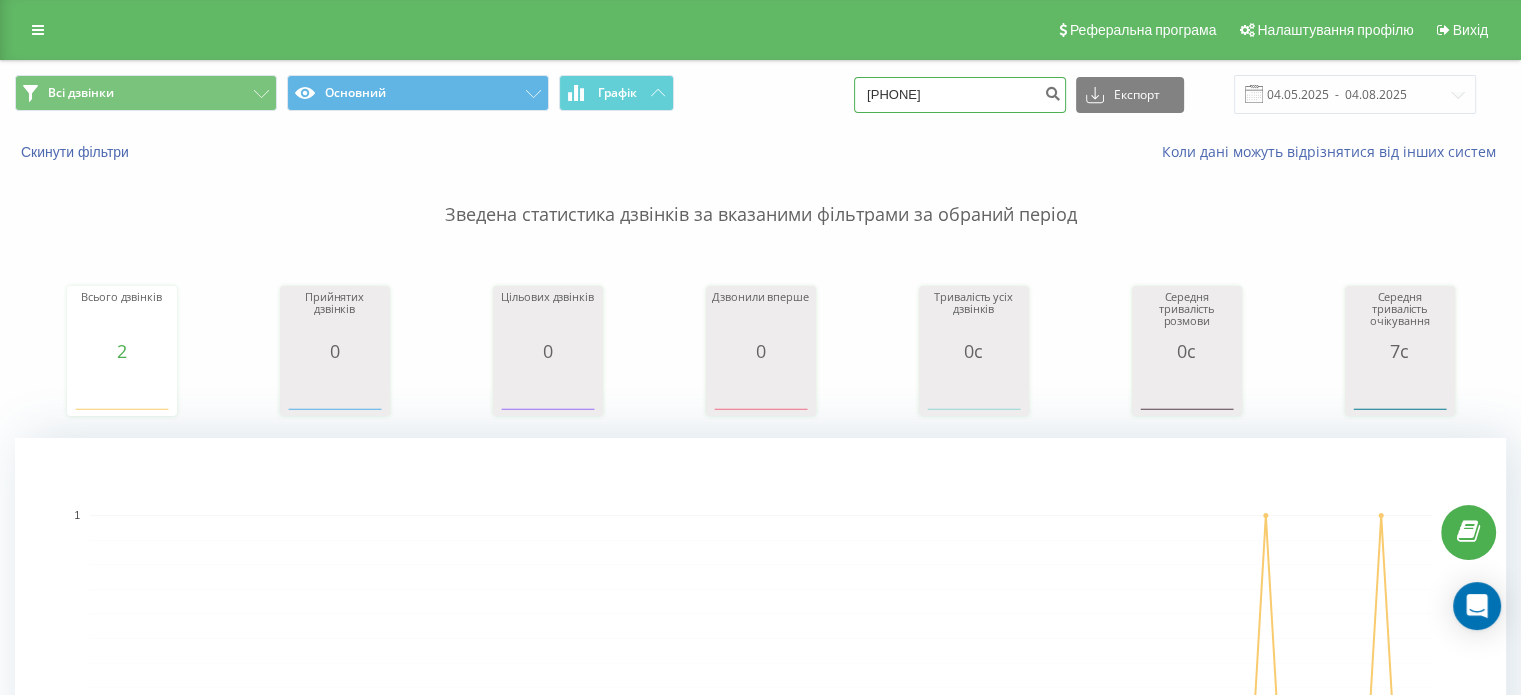 click on "0976467979" at bounding box center [960, 95] 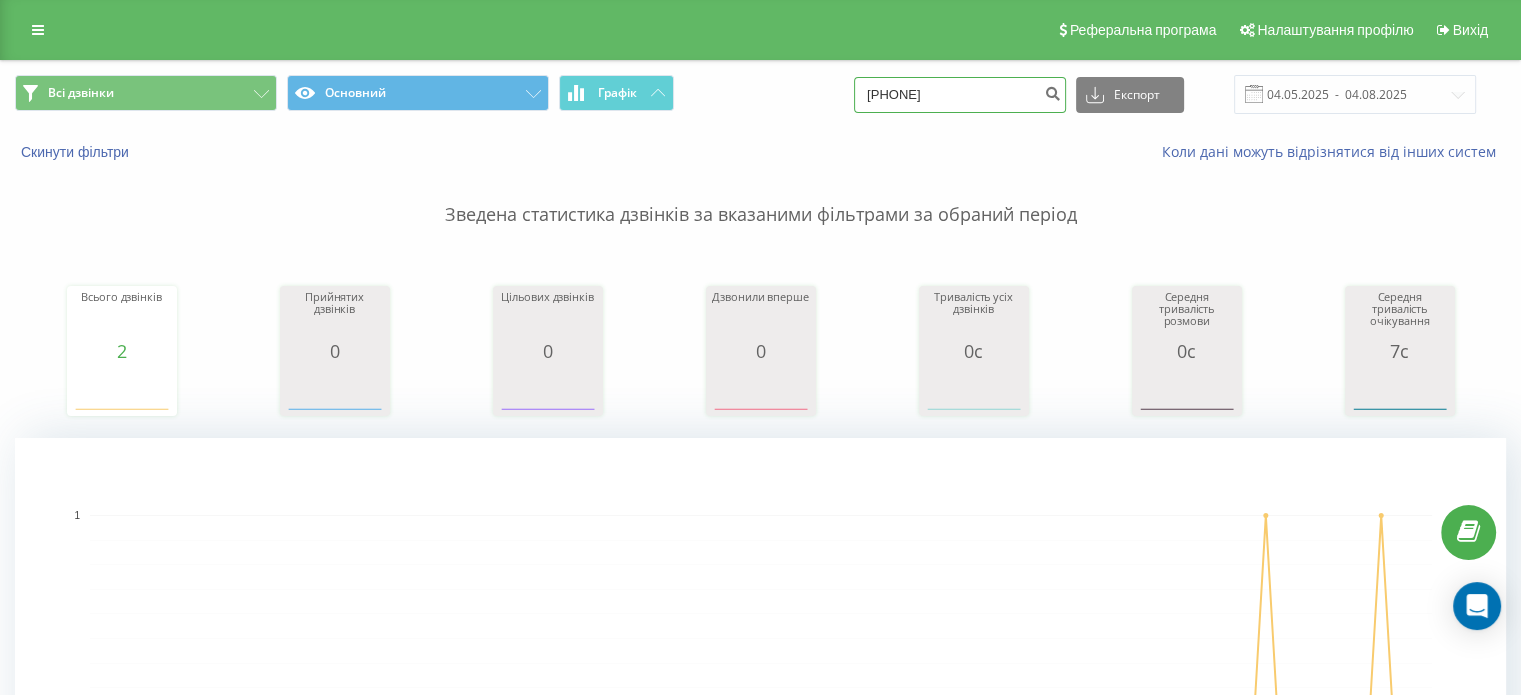 type on "[PHONE]" 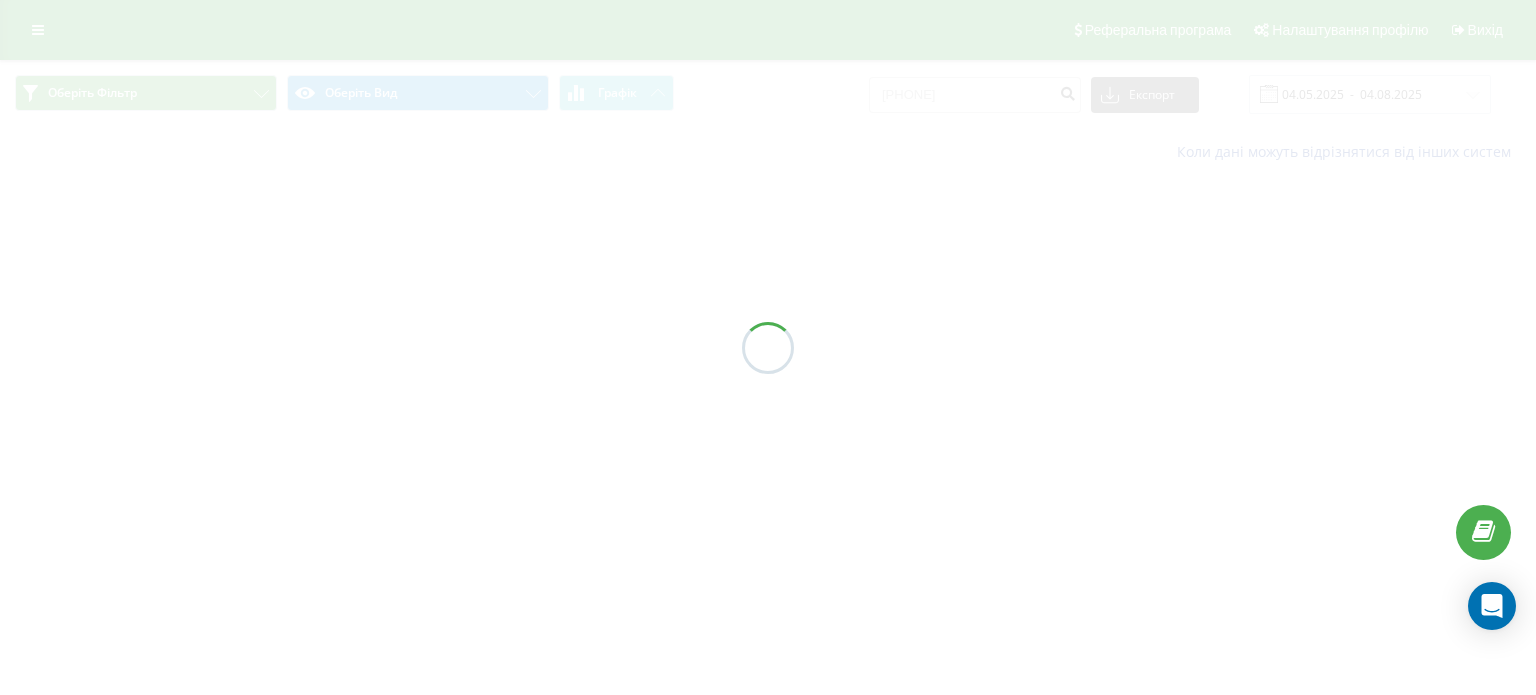 scroll, scrollTop: 0, scrollLeft: 0, axis: both 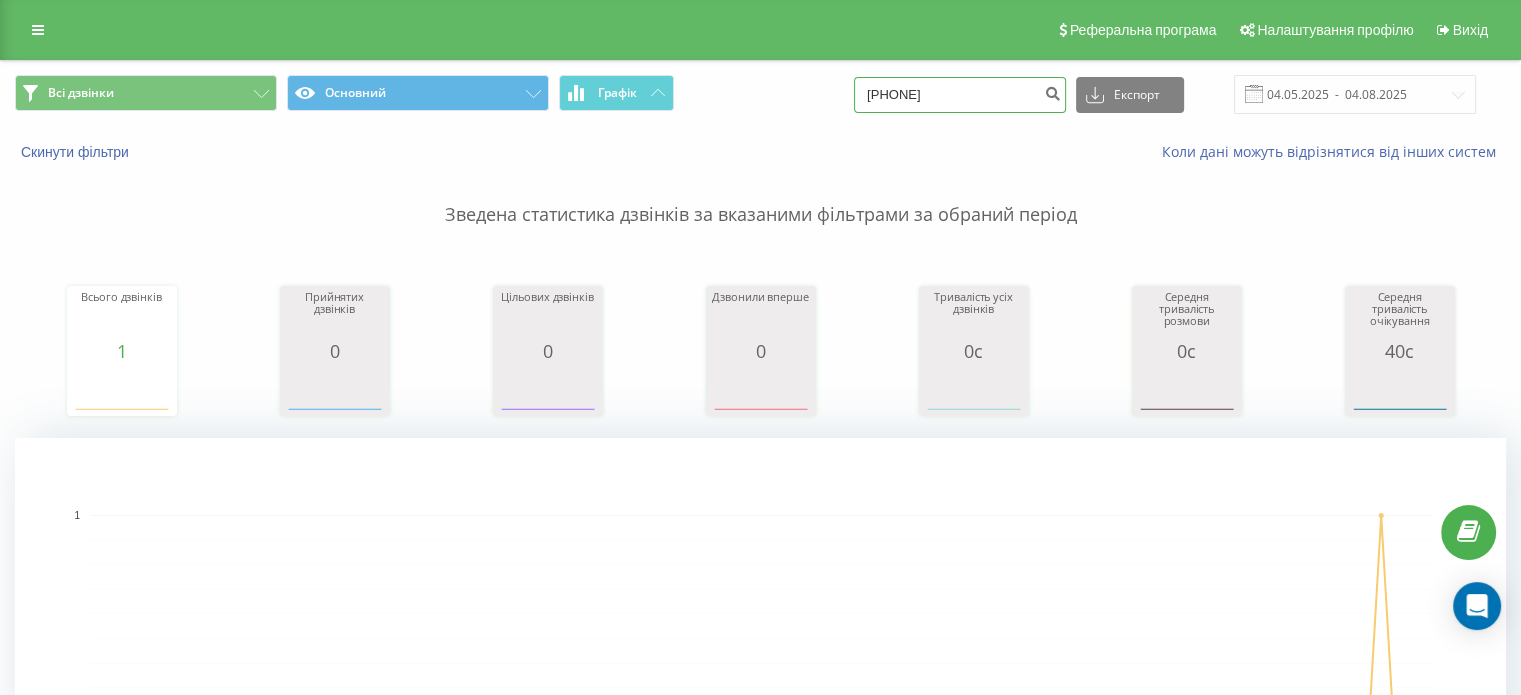 click on "[PHONE]" at bounding box center [960, 95] 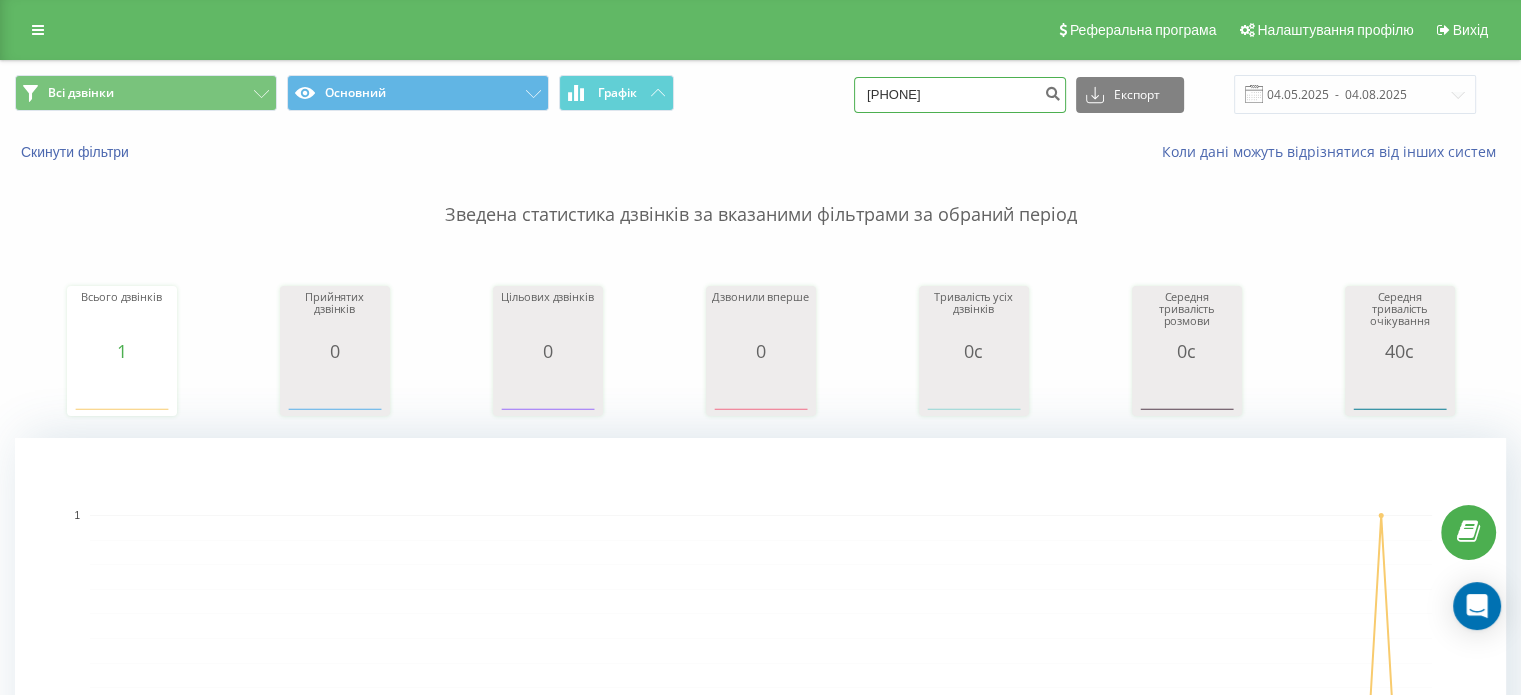 type on "[PHONE]" 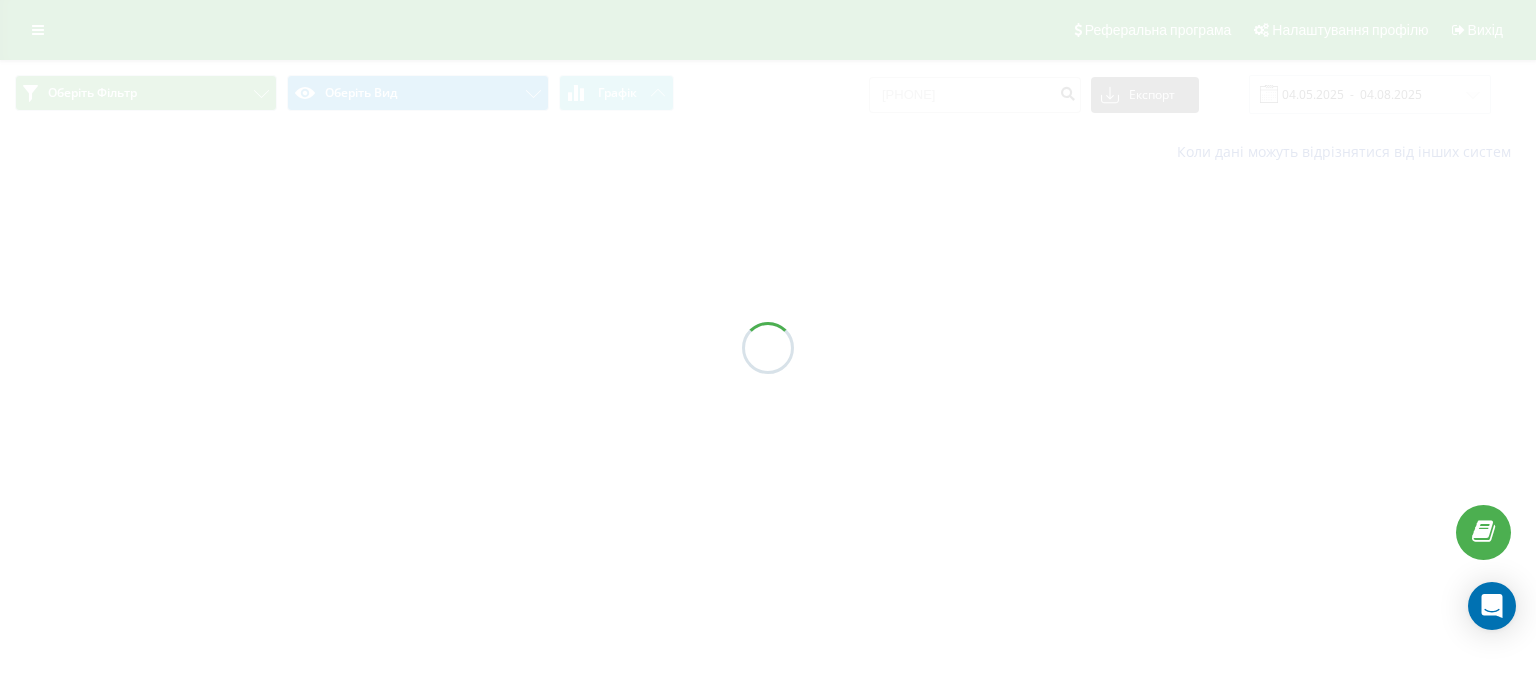scroll, scrollTop: 0, scrollLeft: 0, axis: both 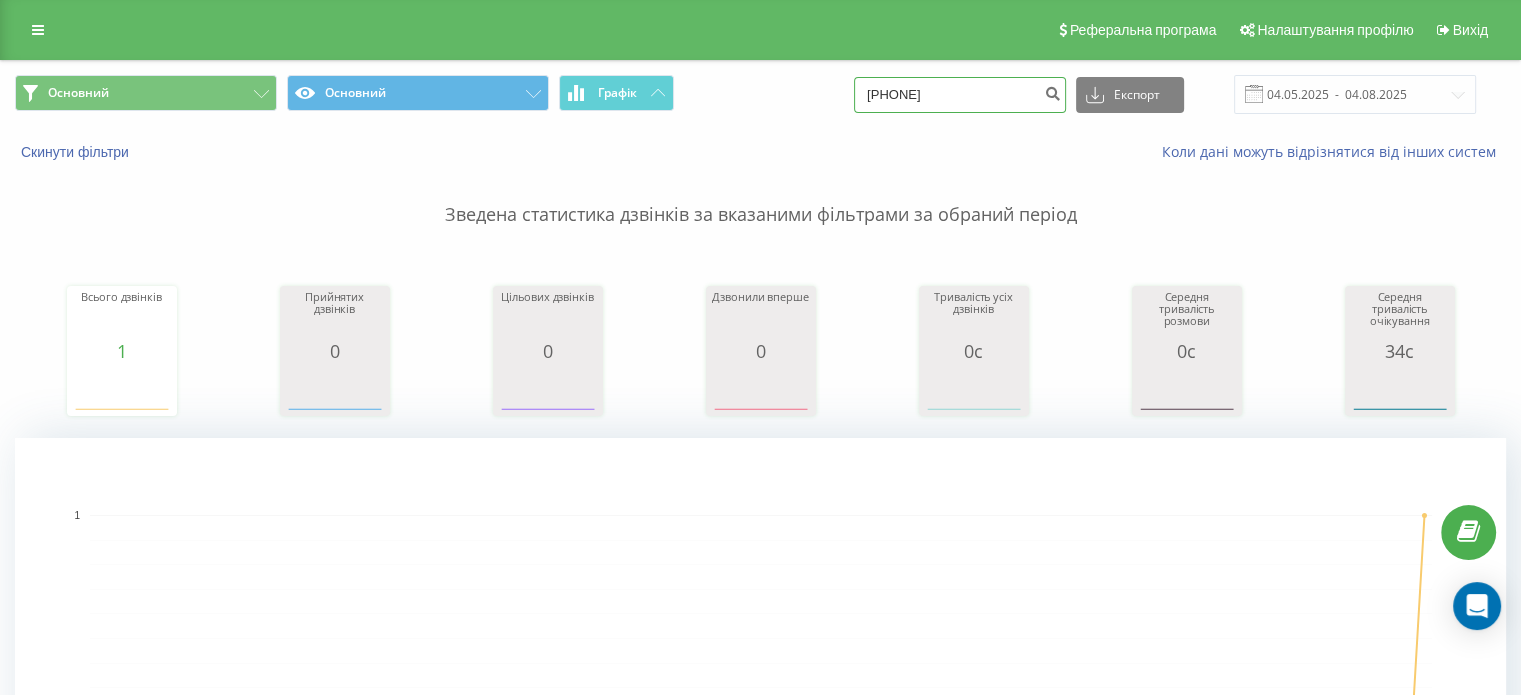 click on "[PHONE]" at bounding box center (960, 95) 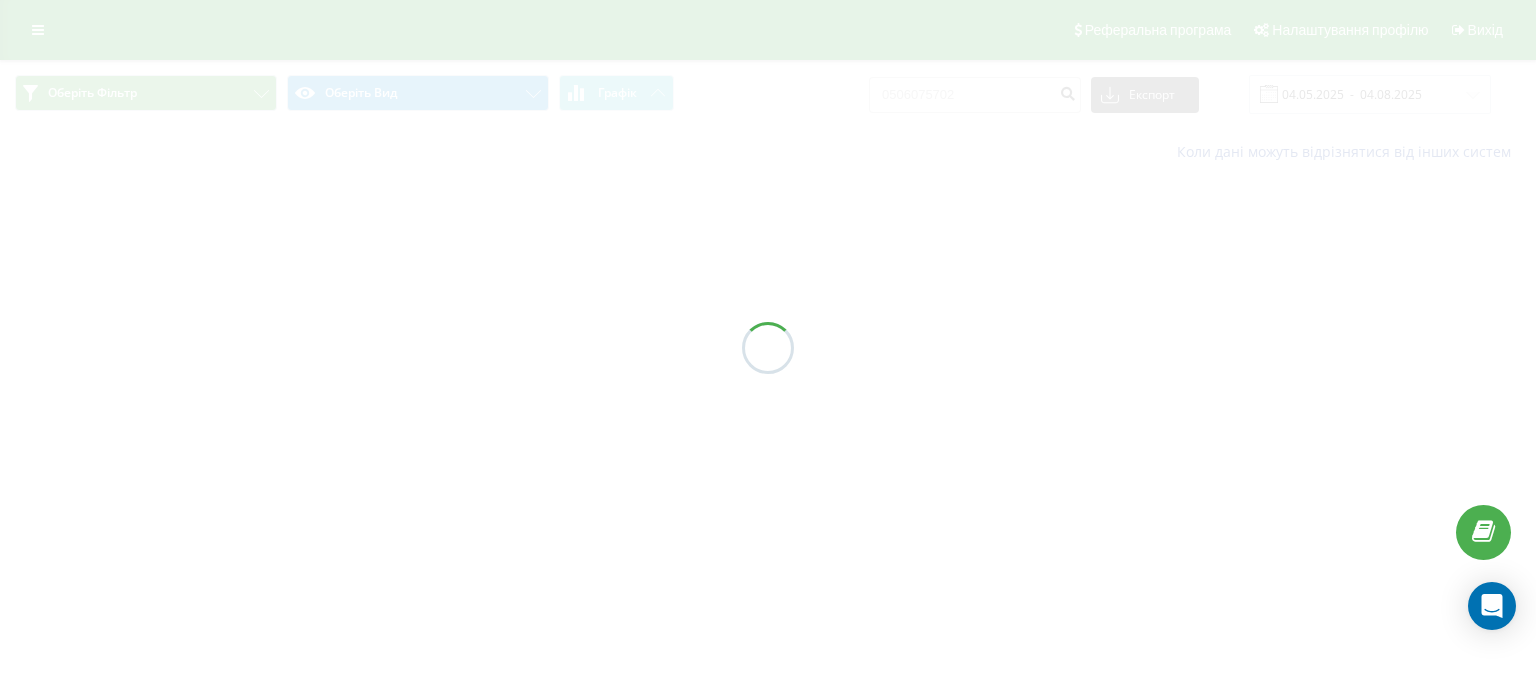 scroll, scrollTop: 0, scrollLeft: 0, axis: both 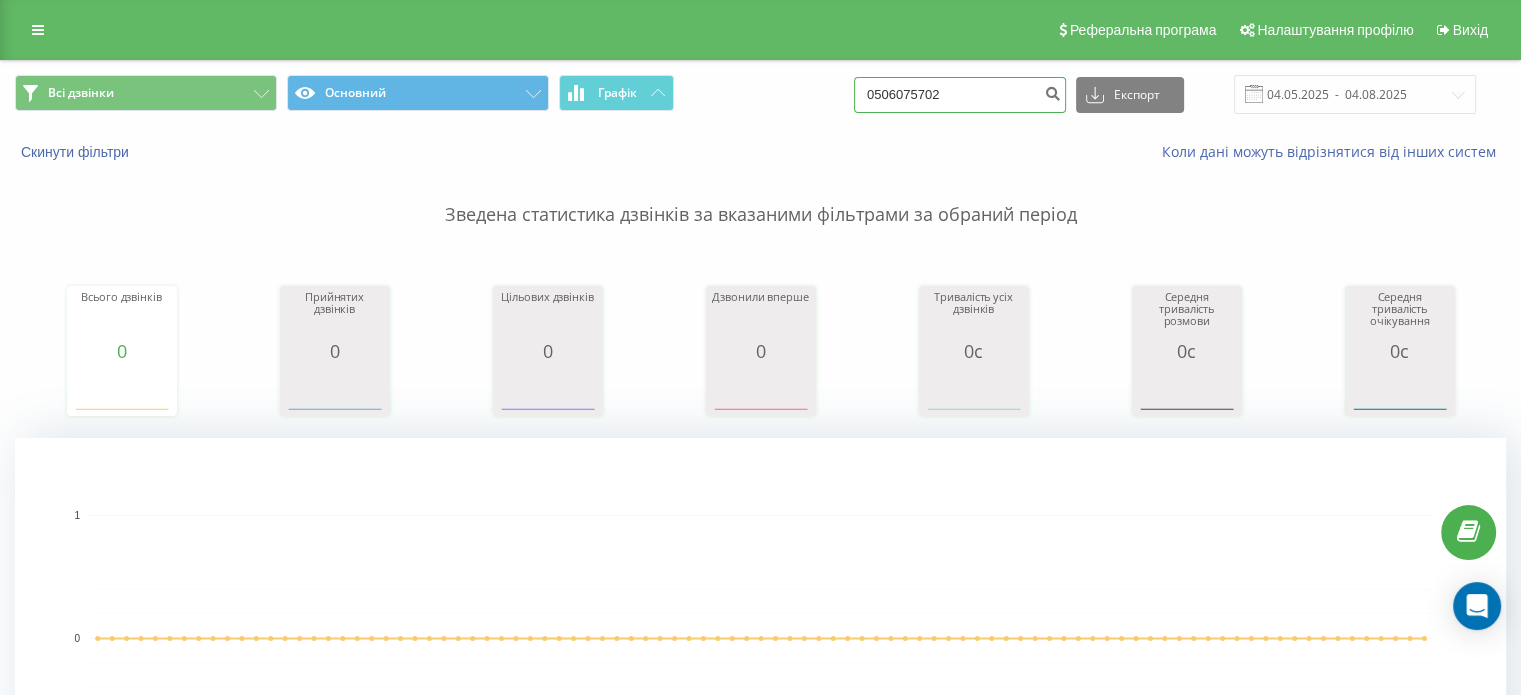 click on "0506075702" at bounding box center (960, 95) 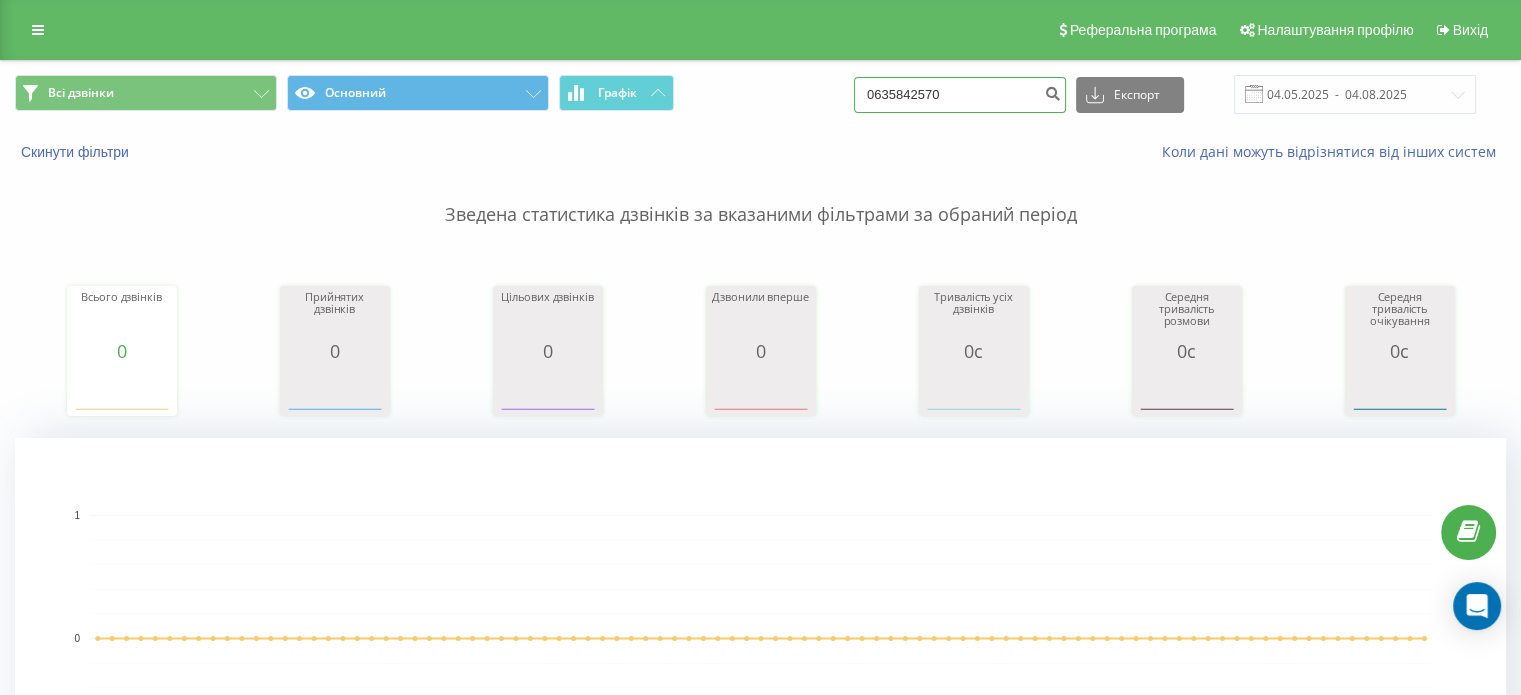 type on "0635842570" 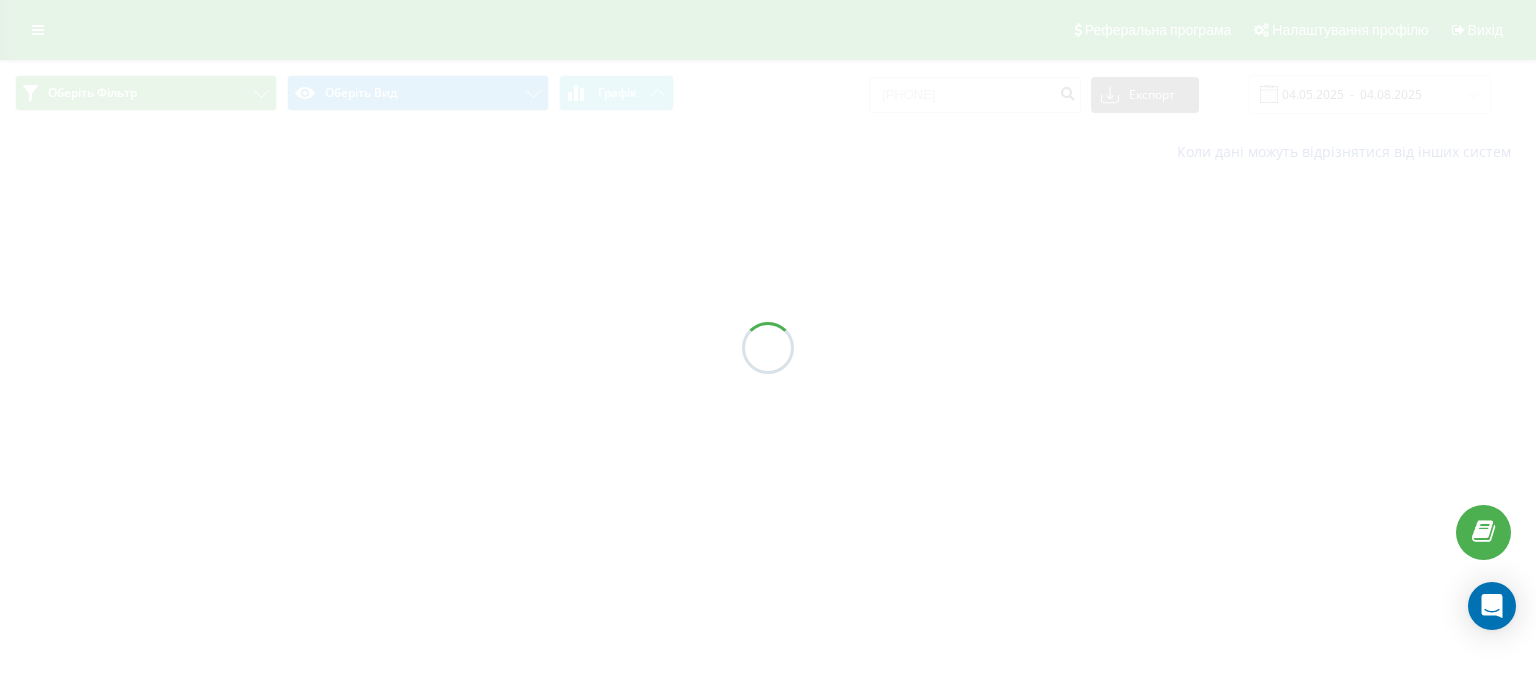 scroll, scrollTop: 0, scrollLeft: 0, axis: both 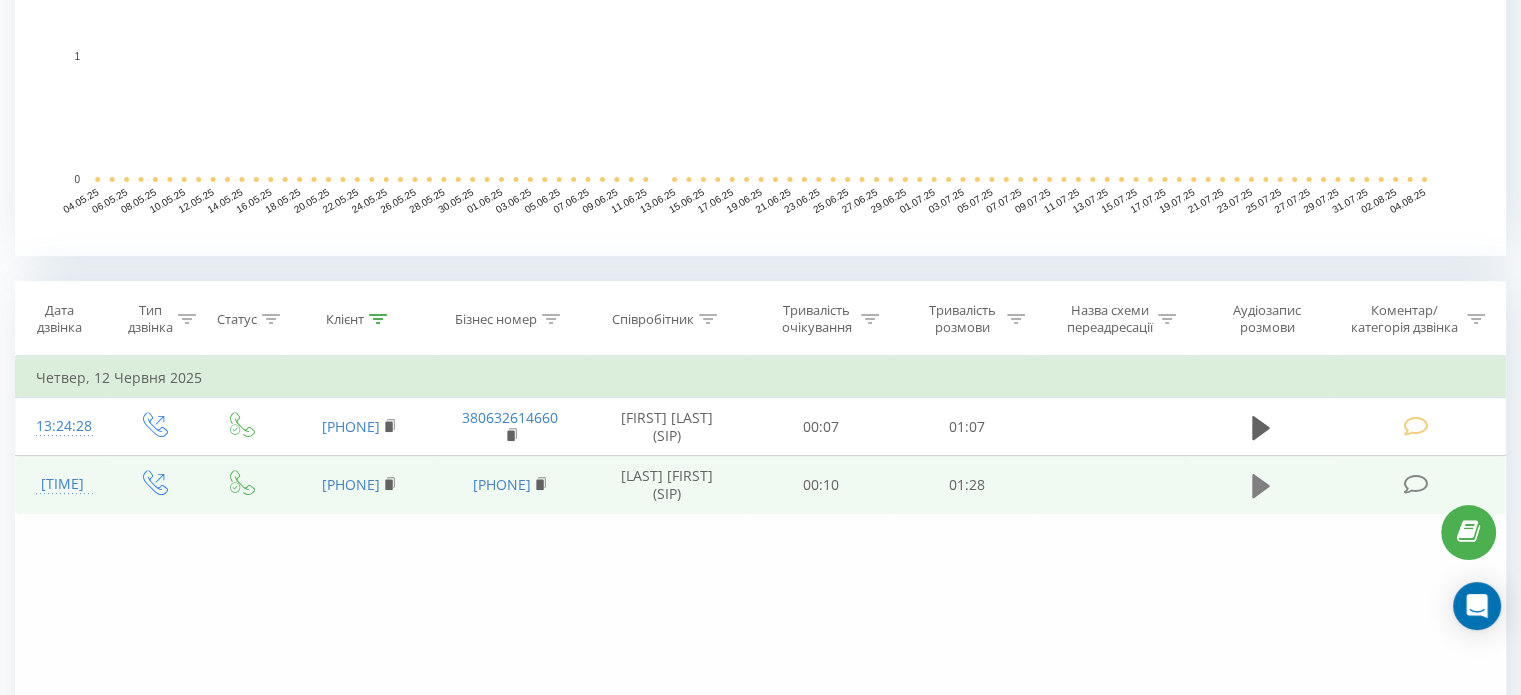 click 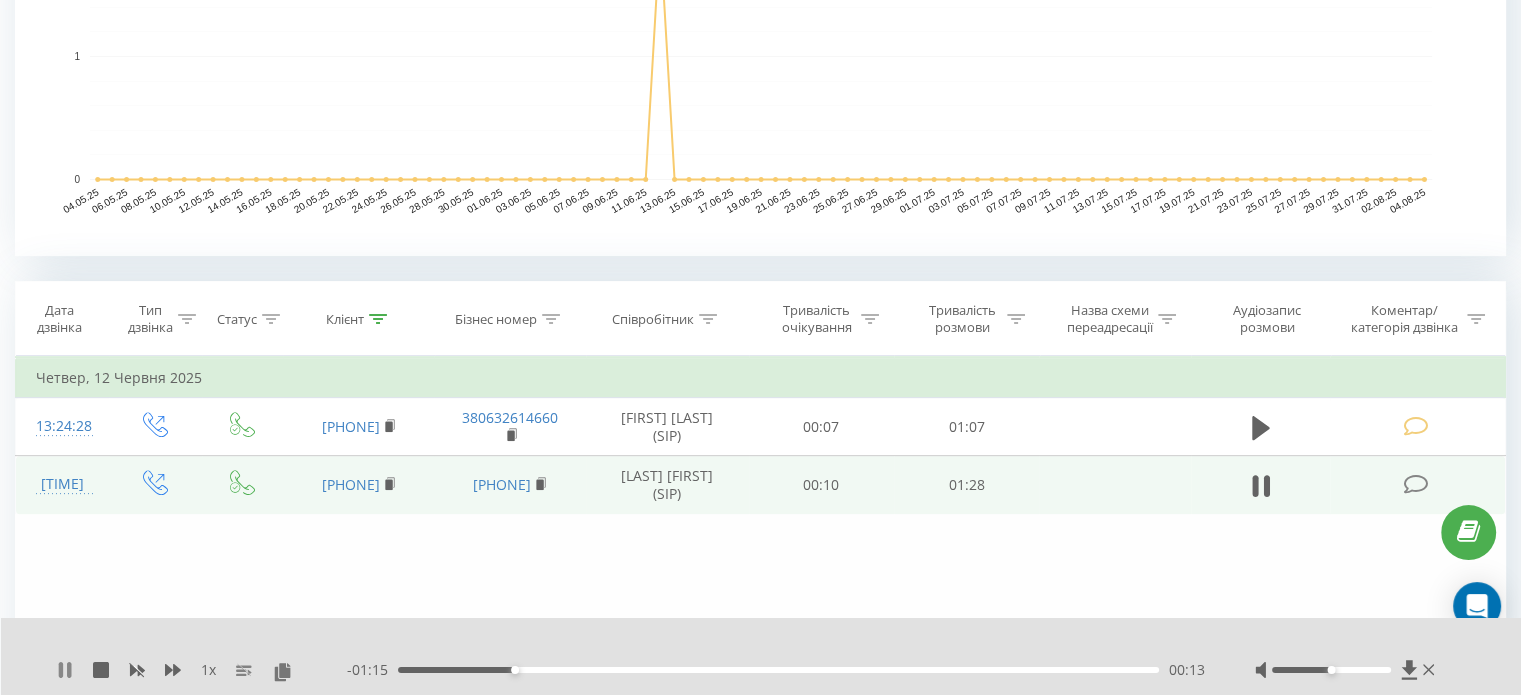 click 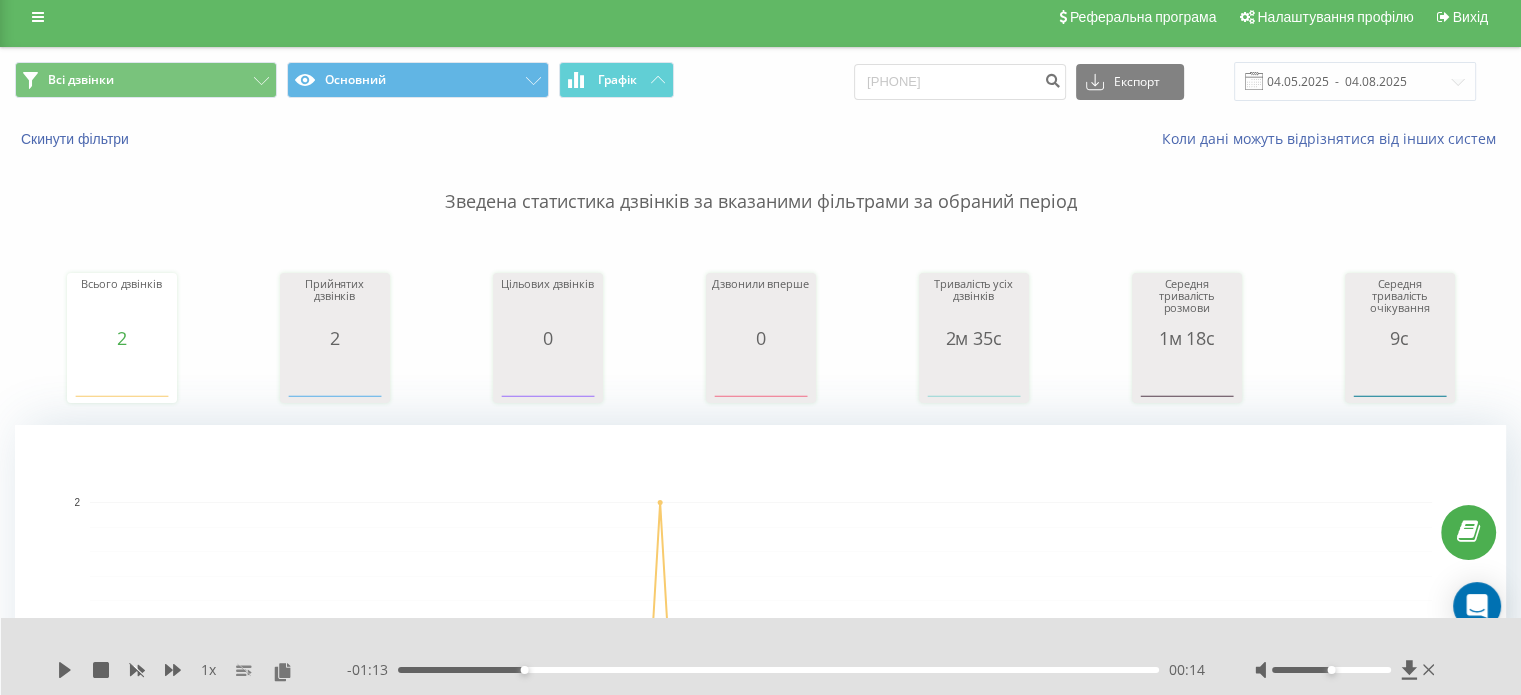 scroll, scrollTop: 0, scrollLeft: 0, axis: both 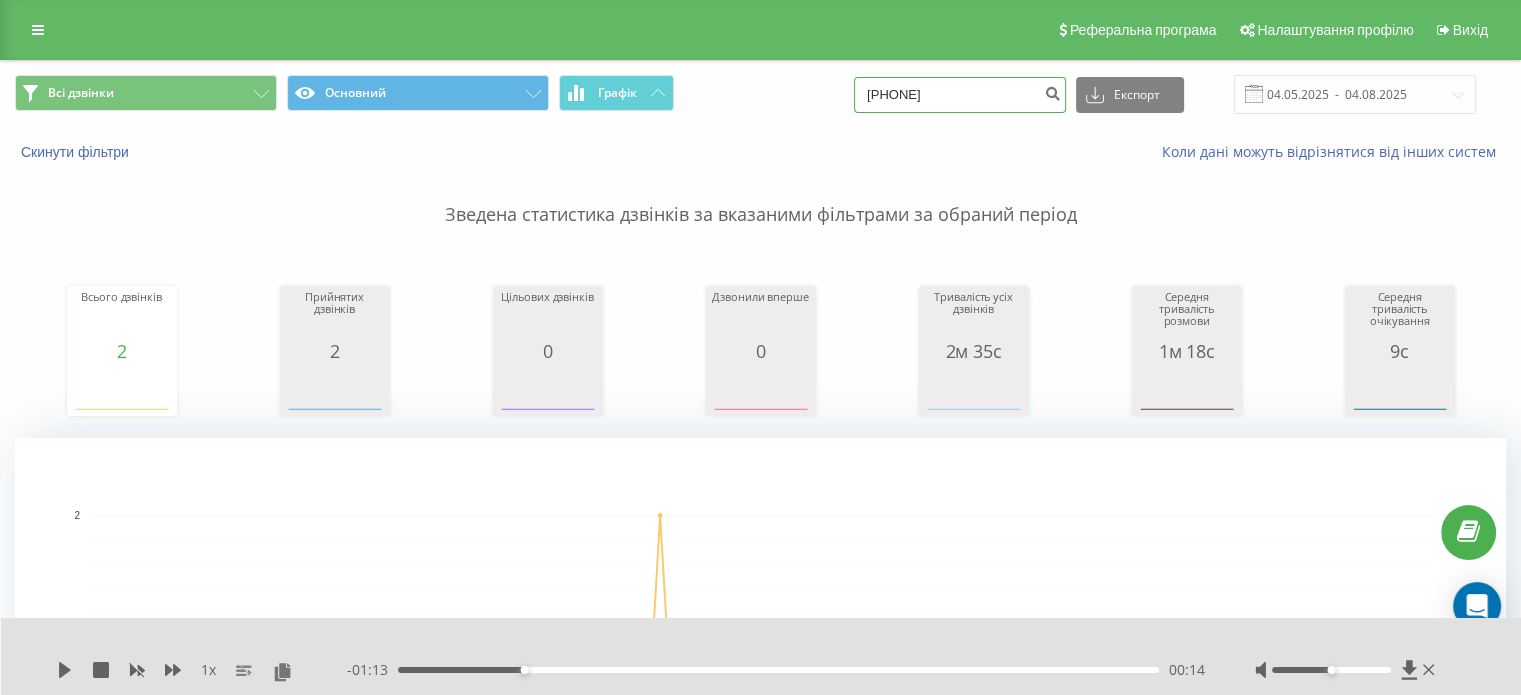 click on "0635842570" at bounding box center [960, 95] 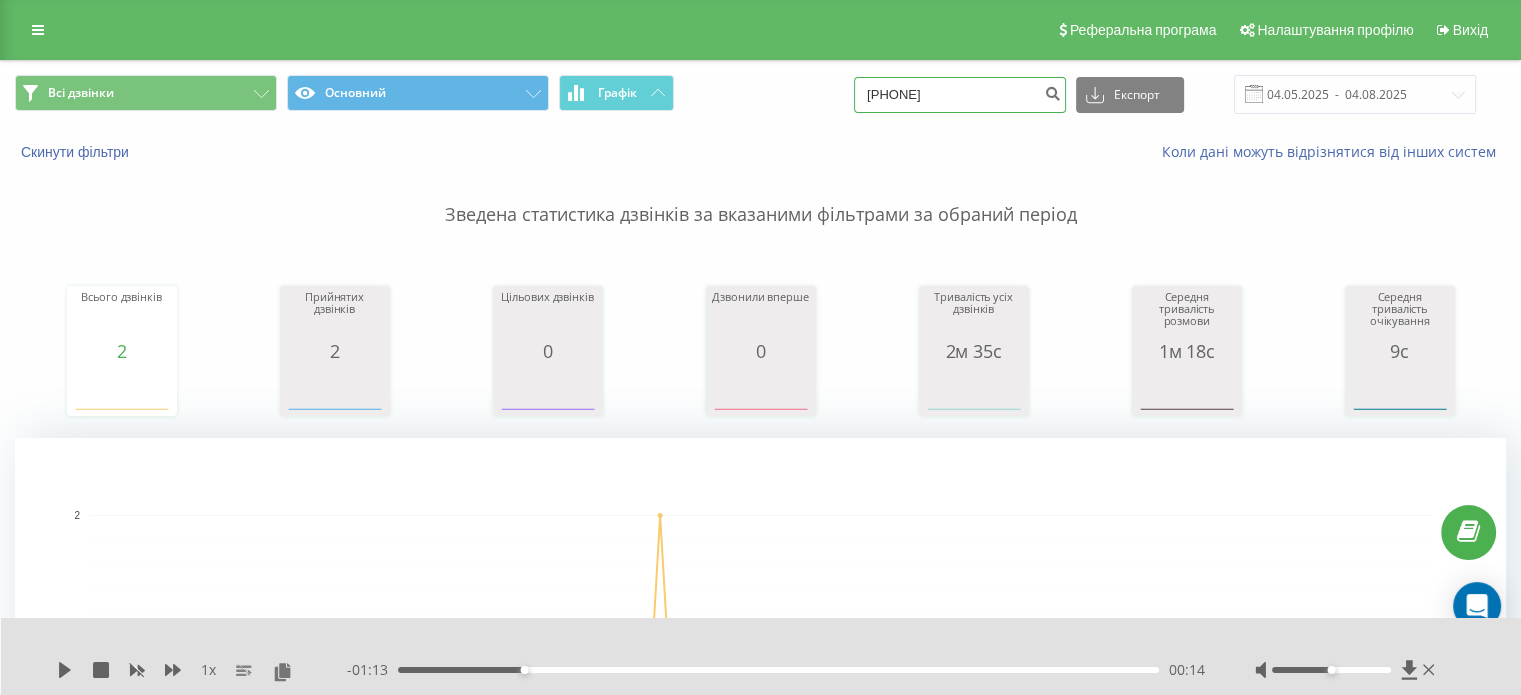 type on "0965462481" 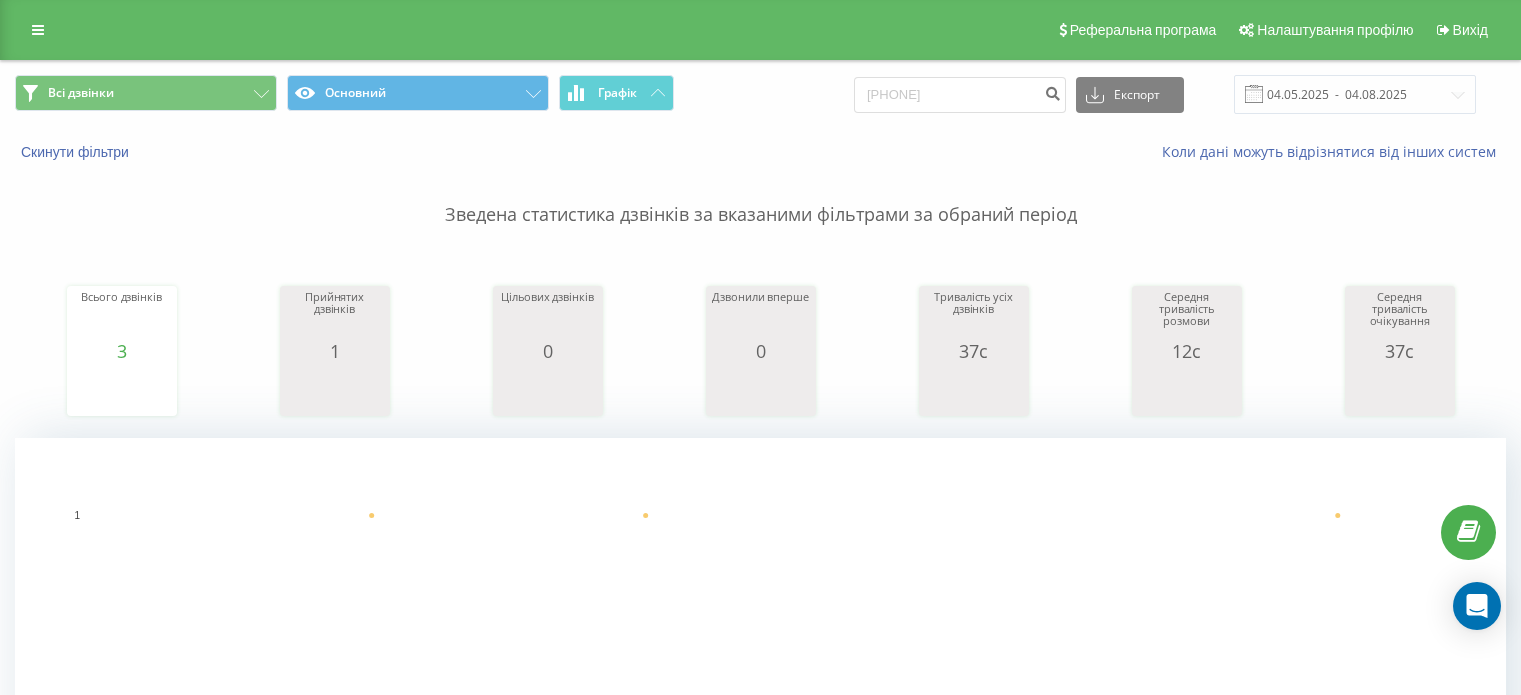 scroll, scrollTop: 0, scrollLeft: 0, axis: both 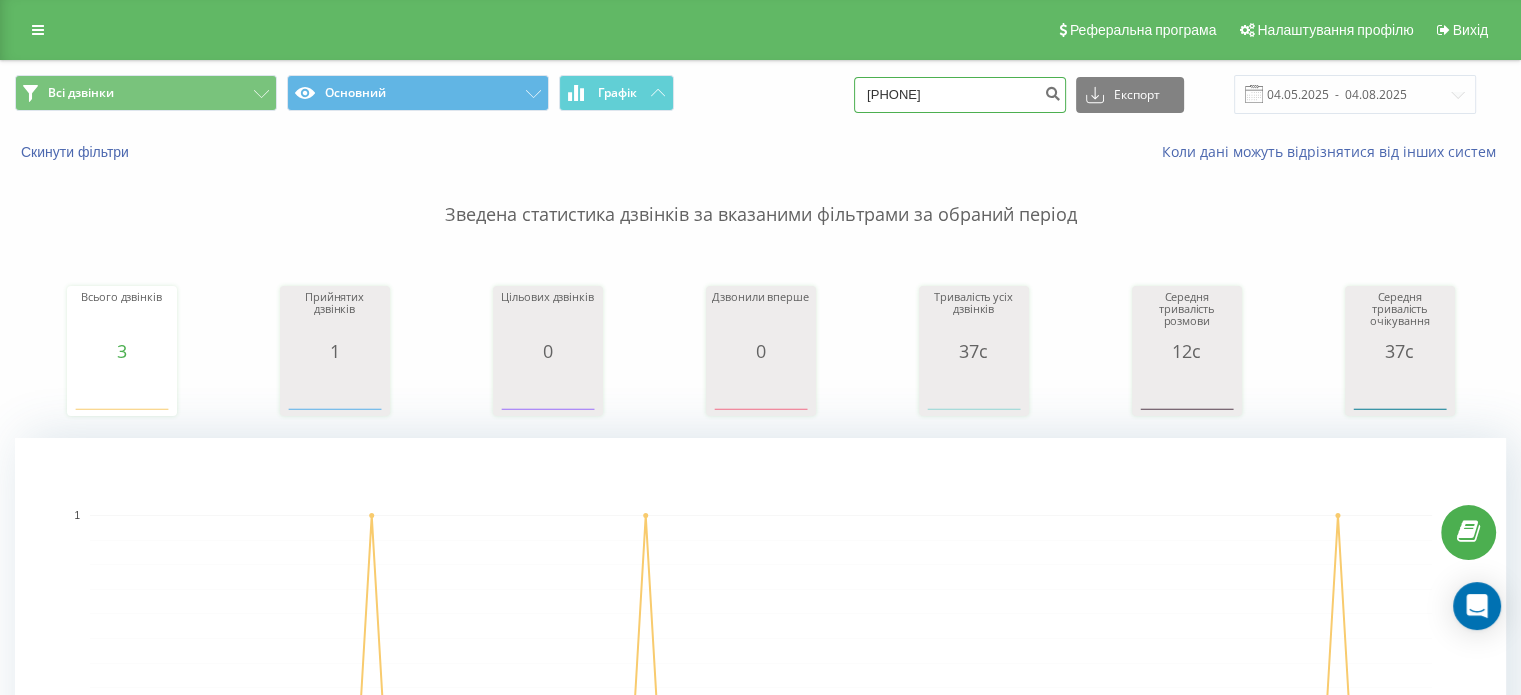 click on "0965462481" at bounding box center (960, 95) 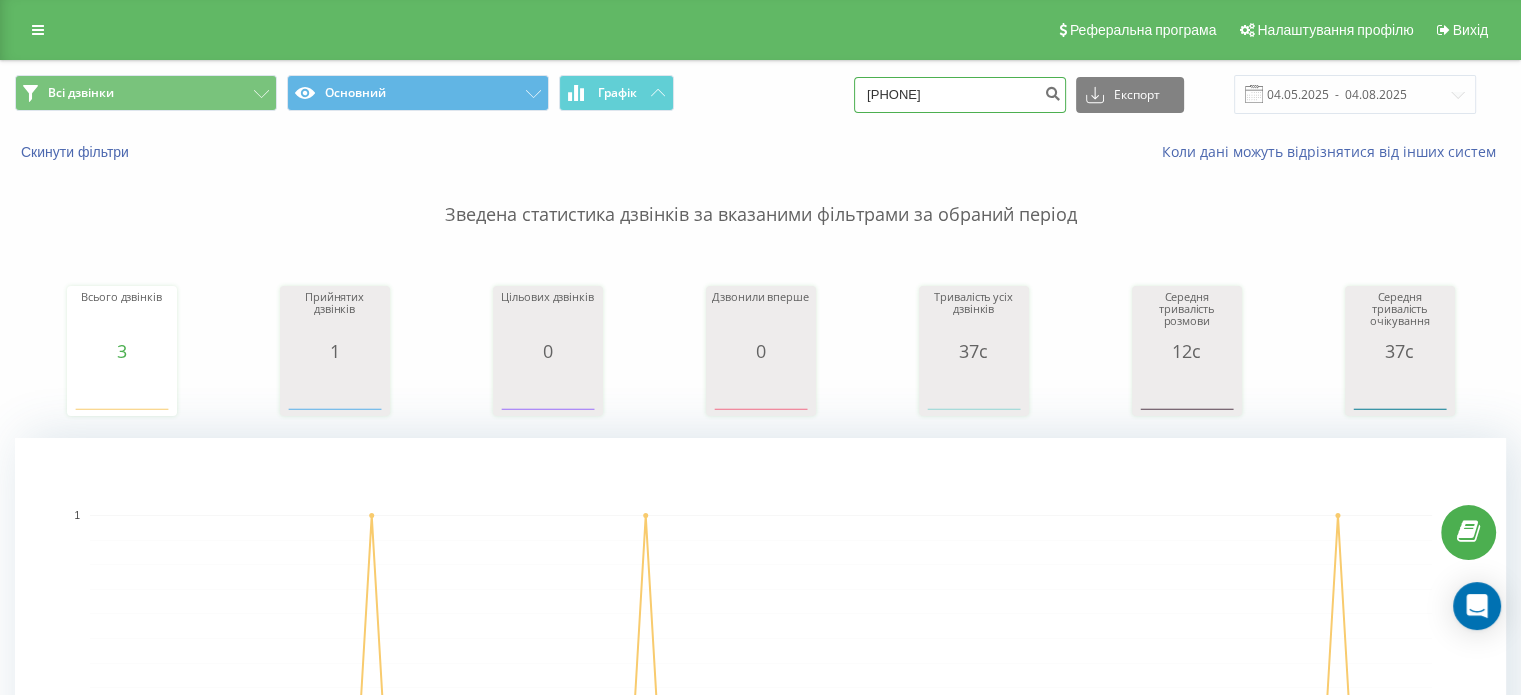 type on "0679091357" 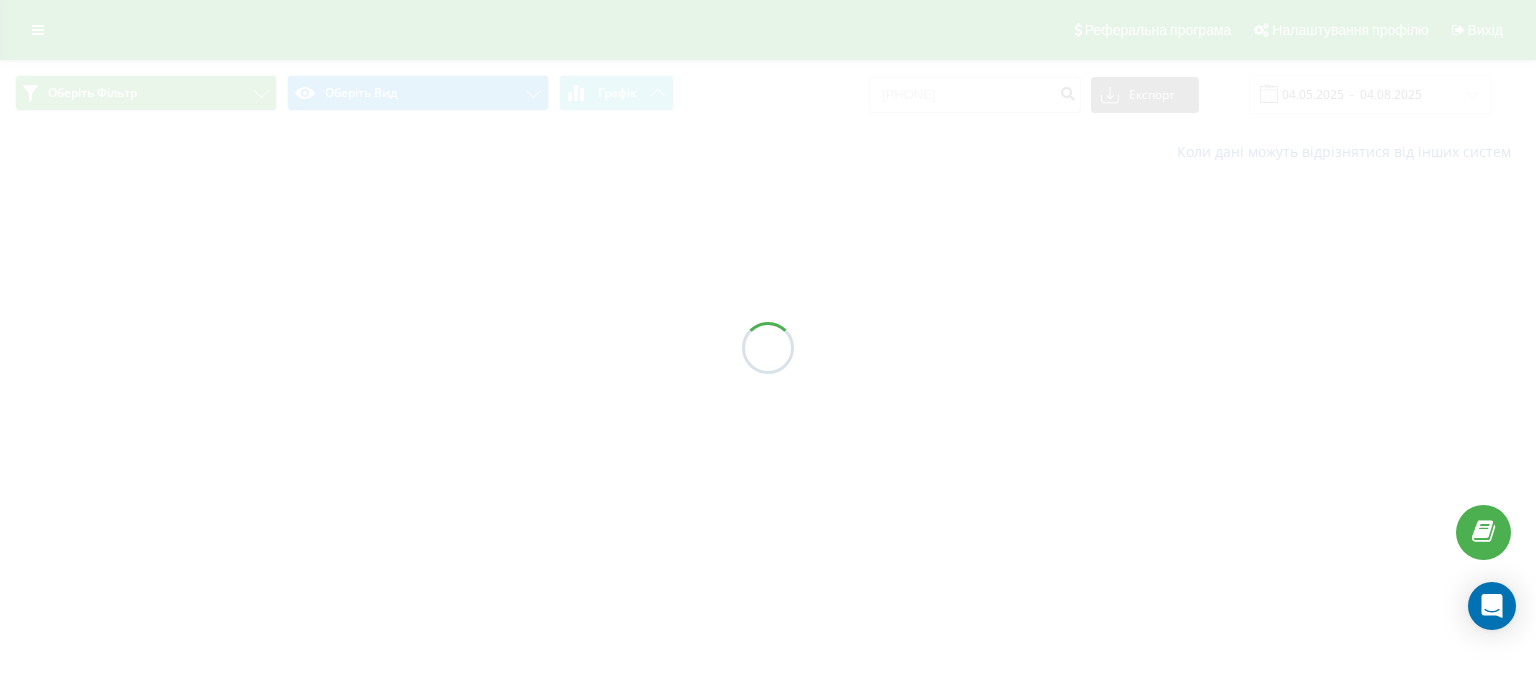 scroll, scrollTop: 0, scrollLeft: 0, axis: both 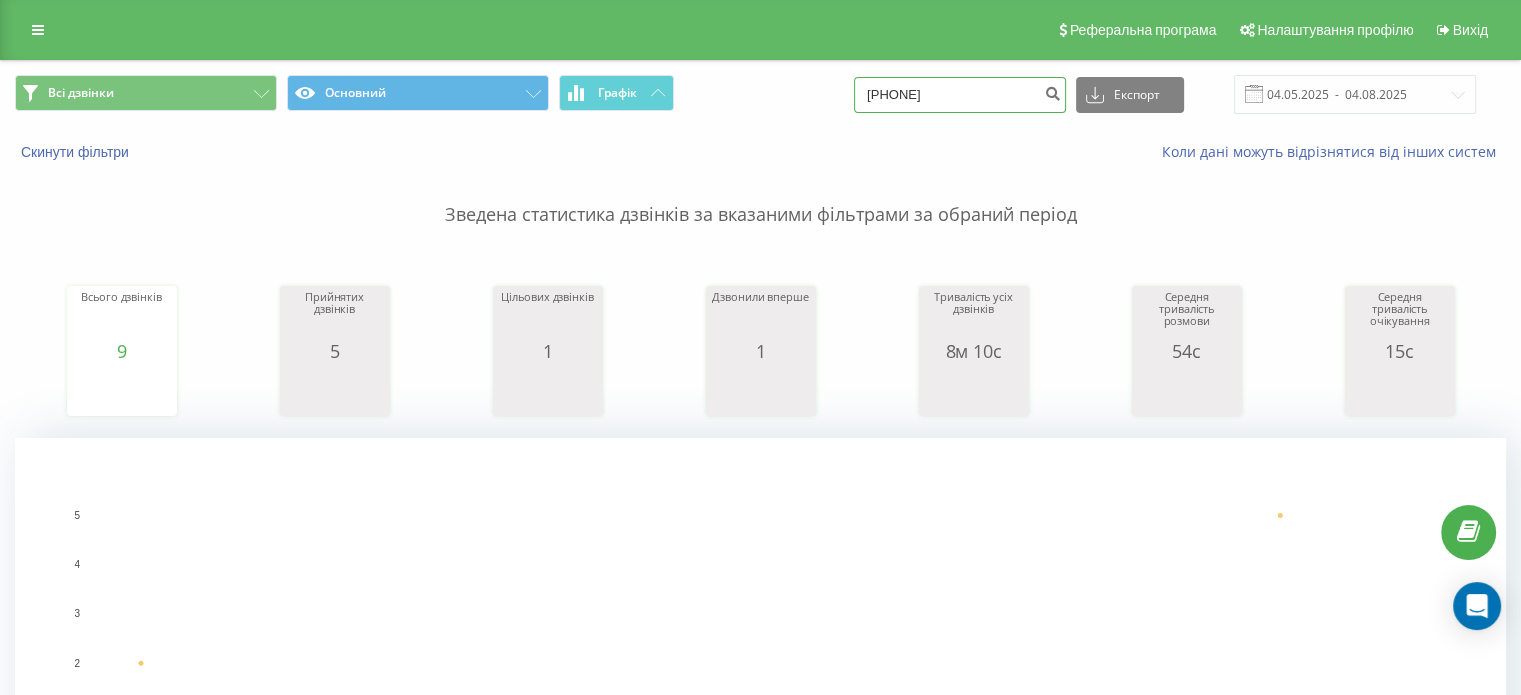 click on "0679091357" at bounding box center (960, 95) 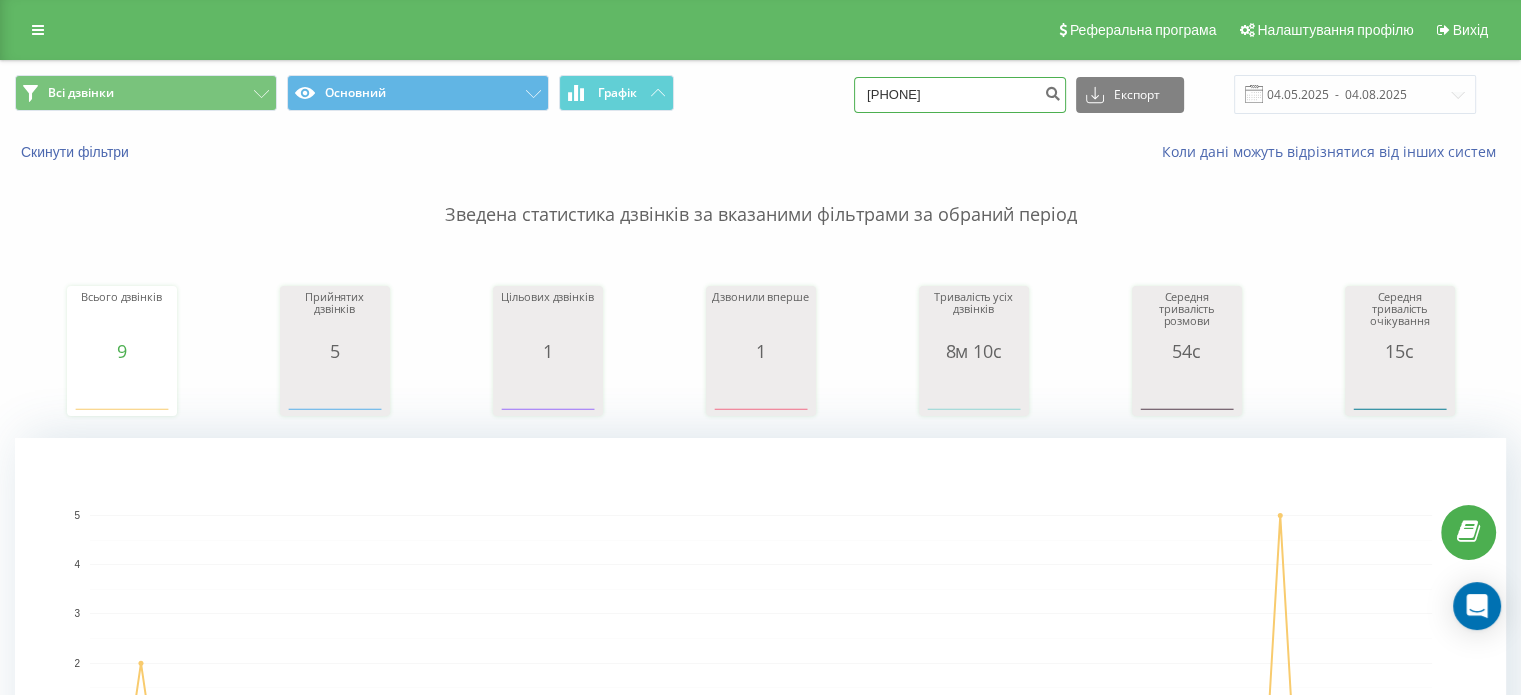 click on "0679091357" at bounding box center (960, 95) 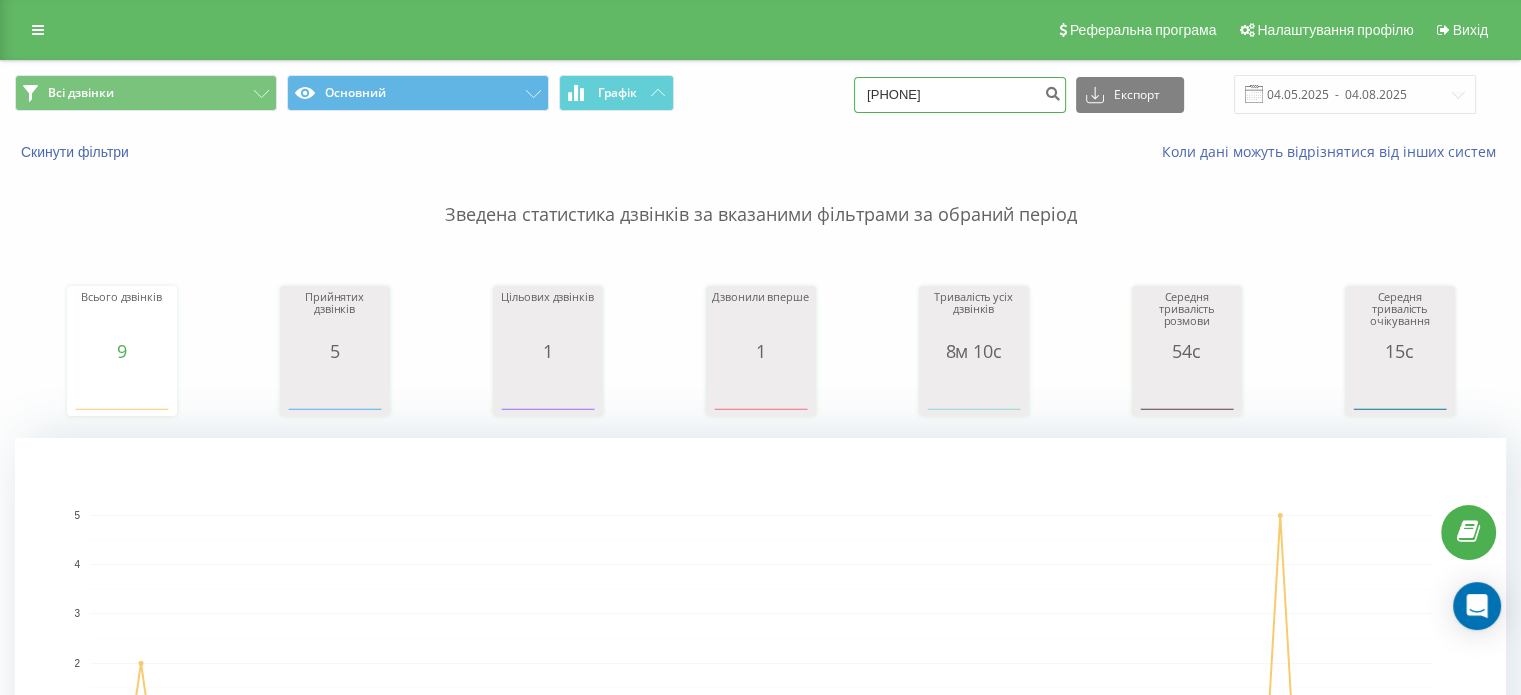 type on "[PHONE]" 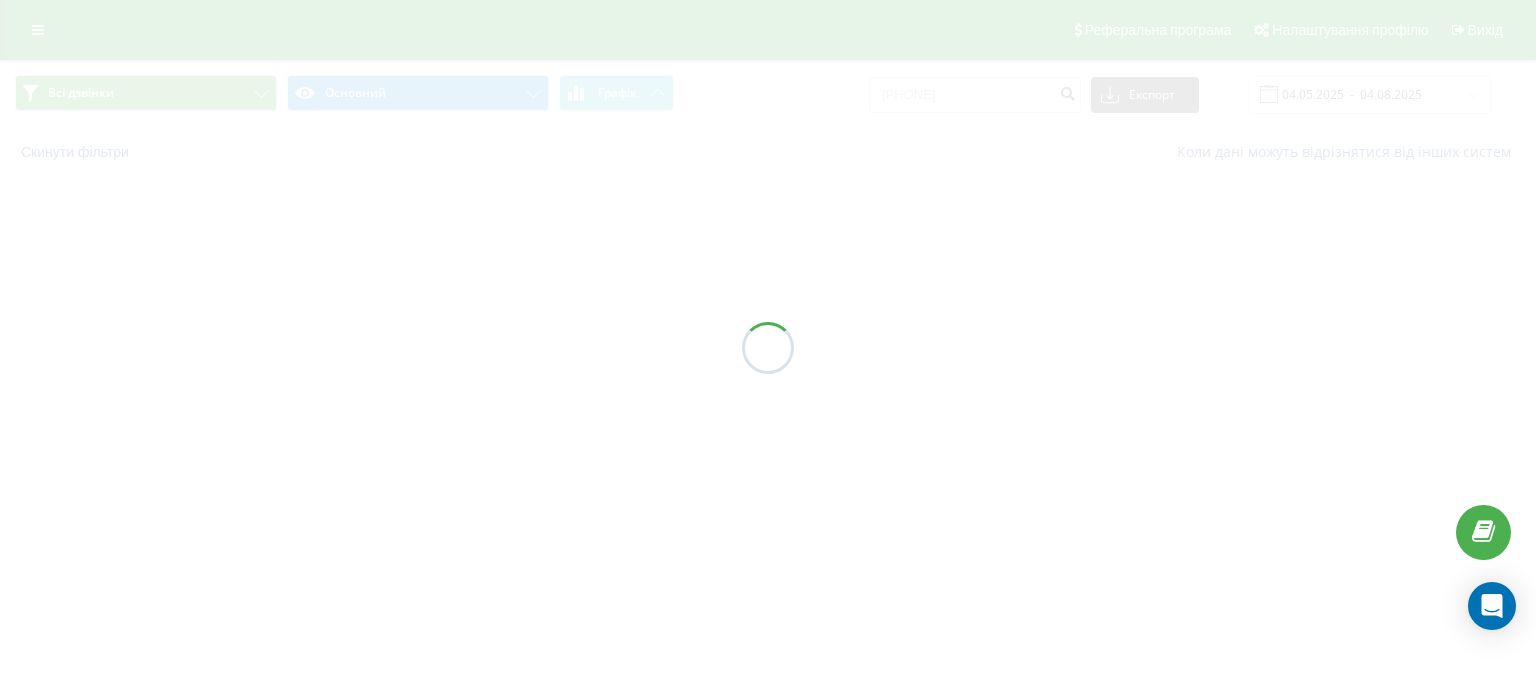 scroll, scrollTop: 0, scrollLeft: 0, axis: both 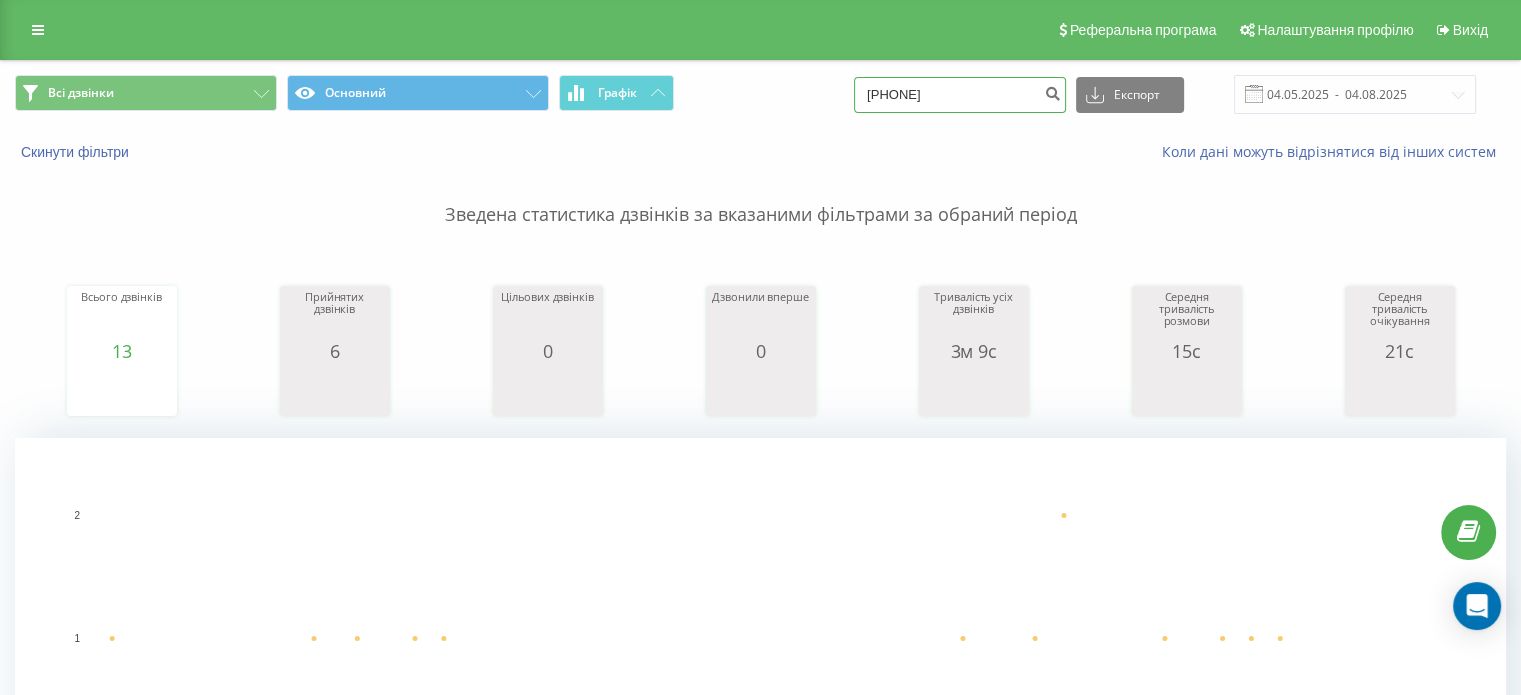 click on "[PHONE]" at bounding box center (960, 95) 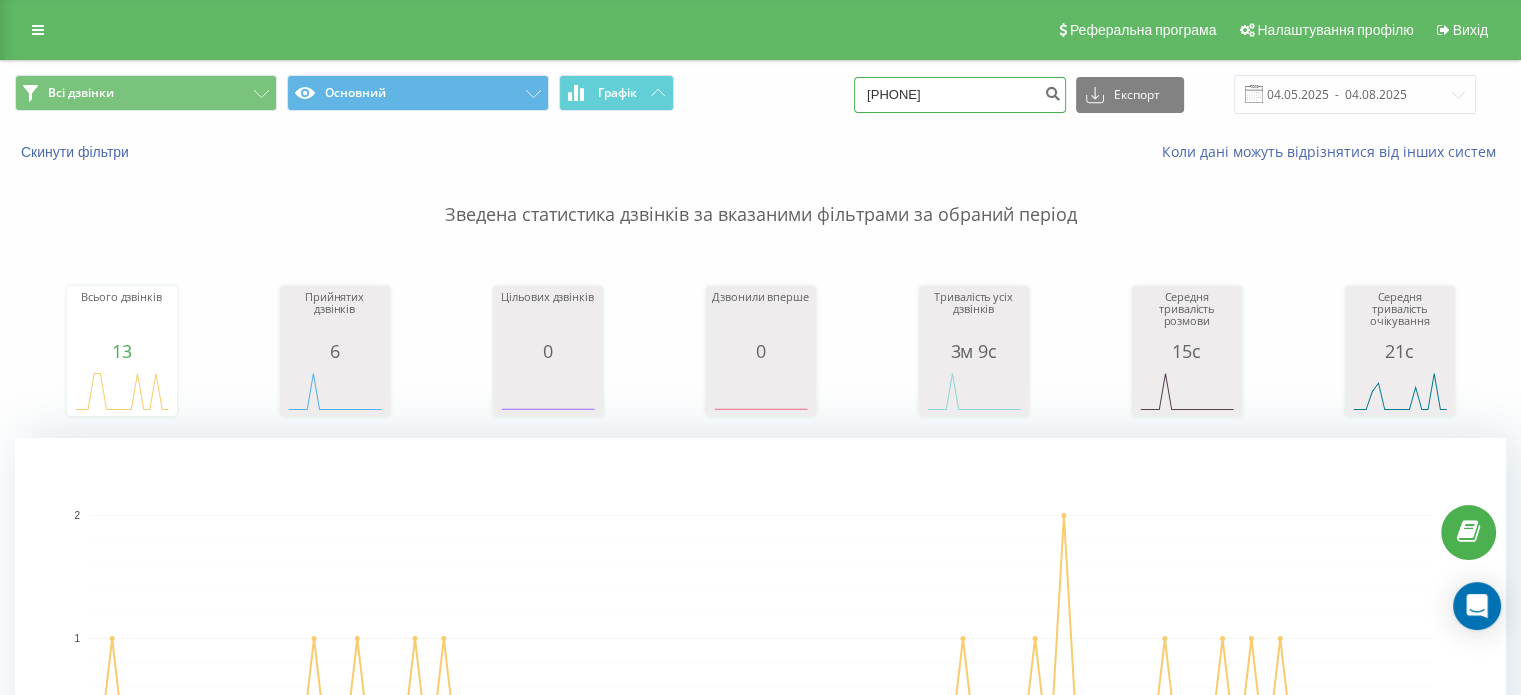 click on "[PHONE]" at bounding box center [960, 95] 